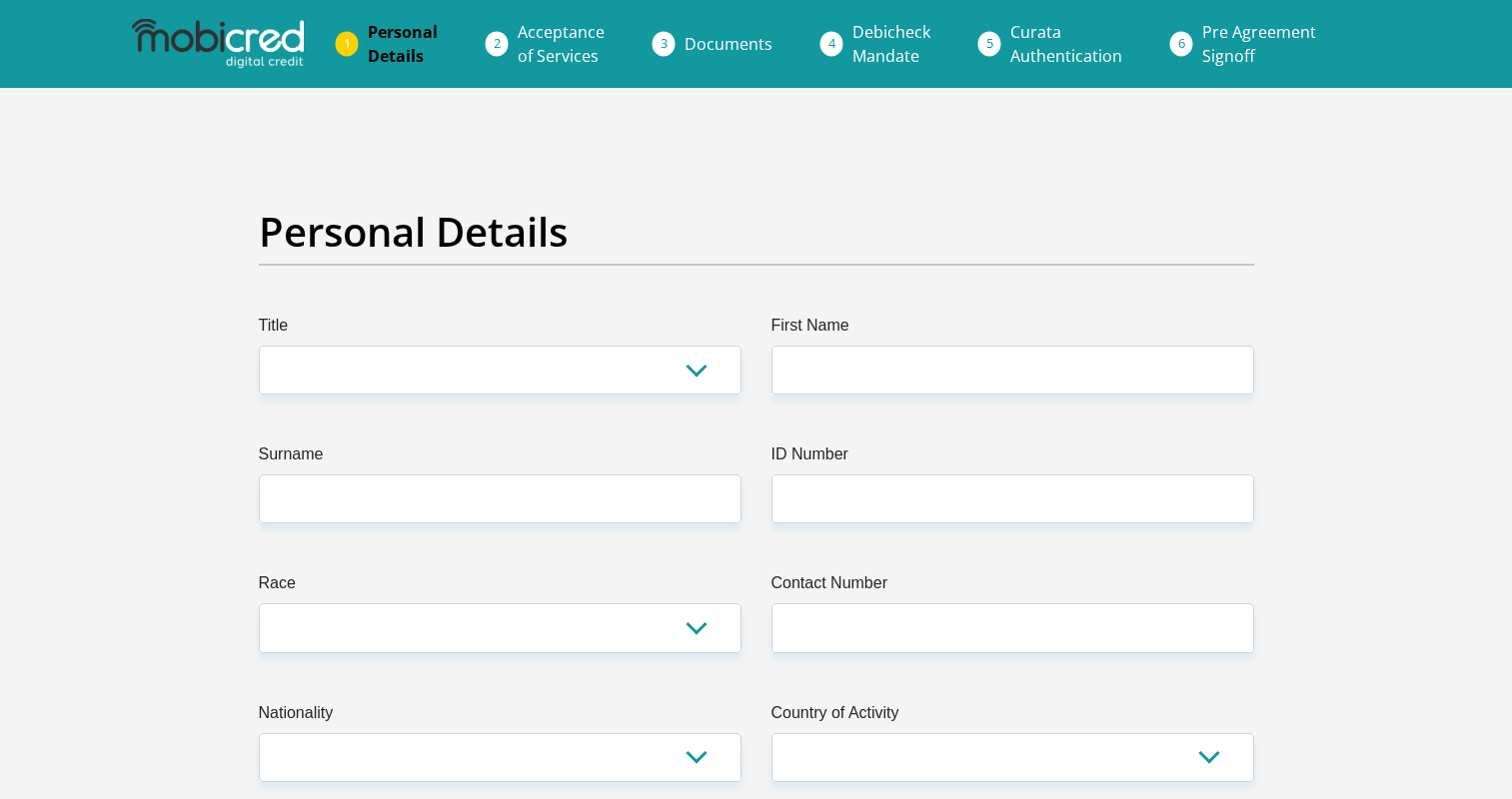 scroll, scrollTop: 0, scrollLeft: 0, axis: both 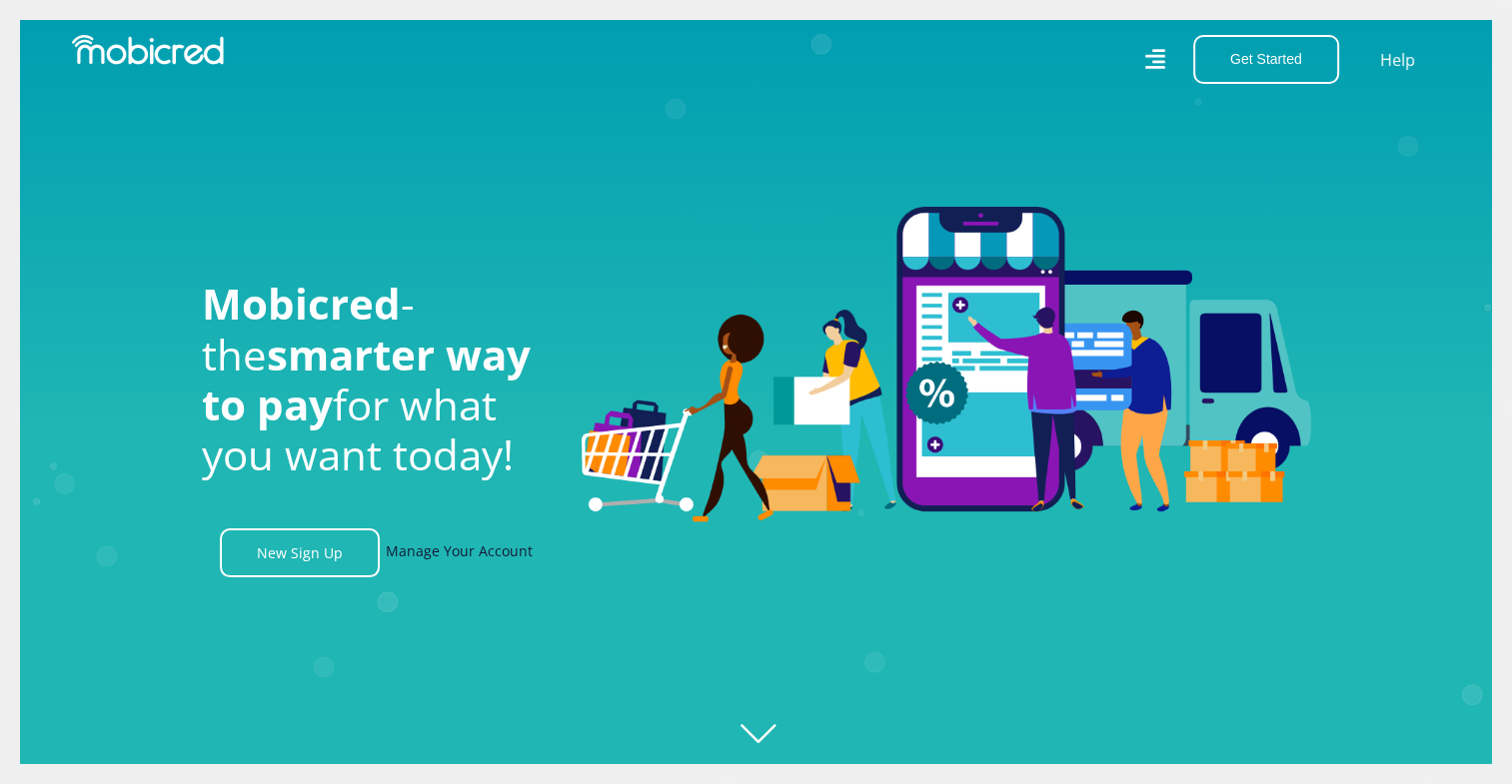 click on "Manage Your Account" at bounding box center [459, 552] 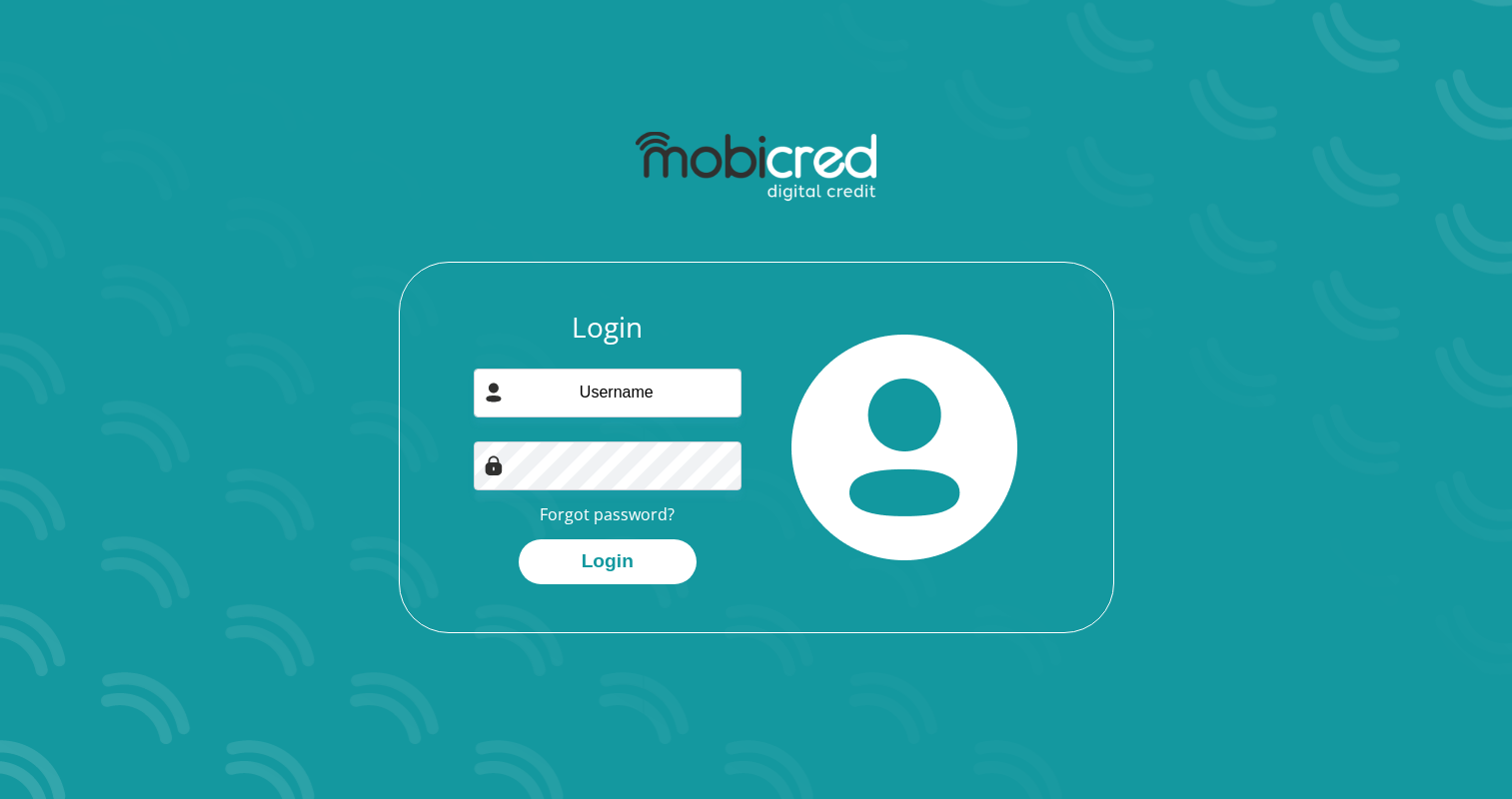 scroll, scrollTop: 0, scrollLeft: 0, axis: both 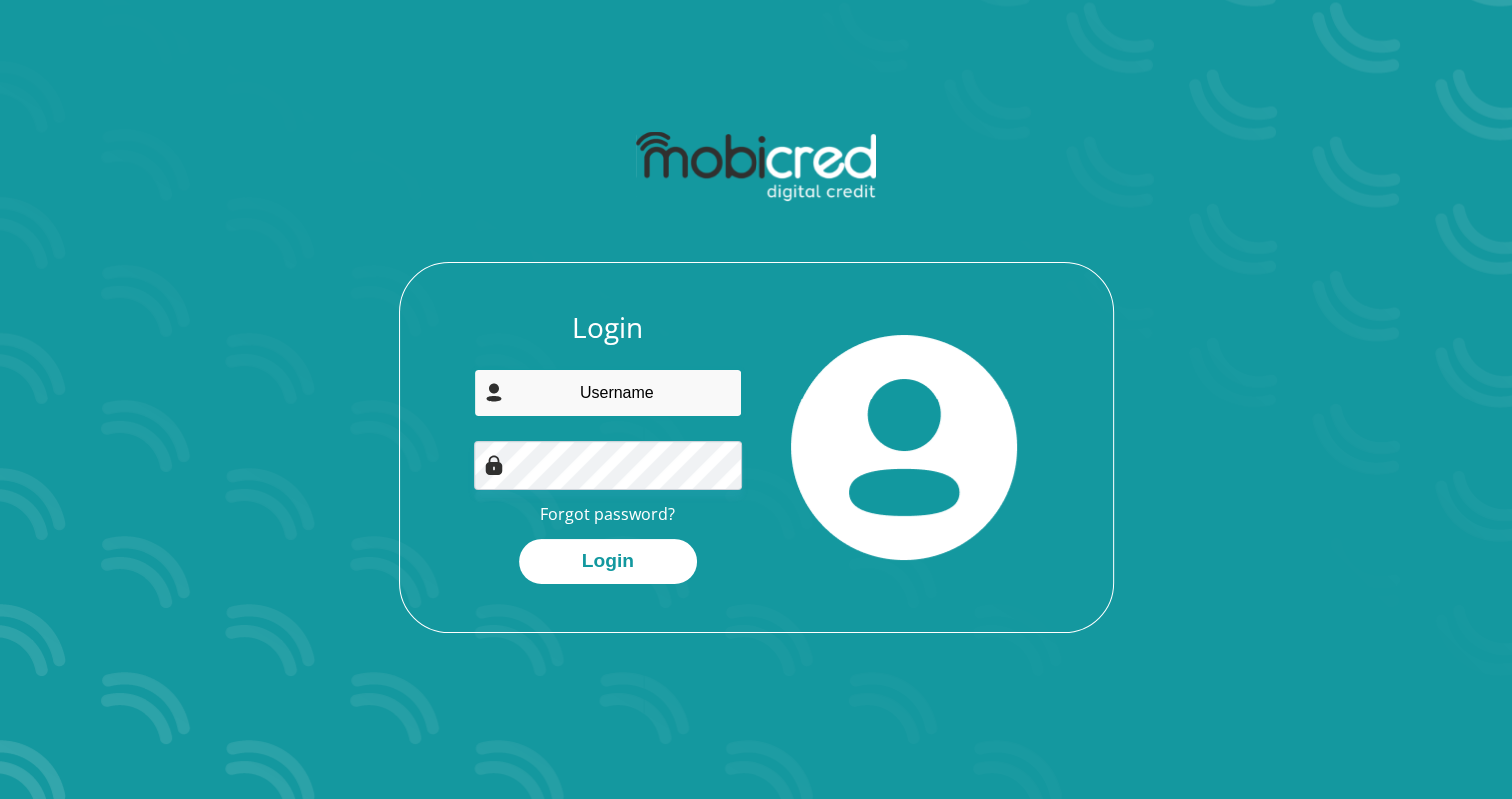 type on "[EMAIL]" 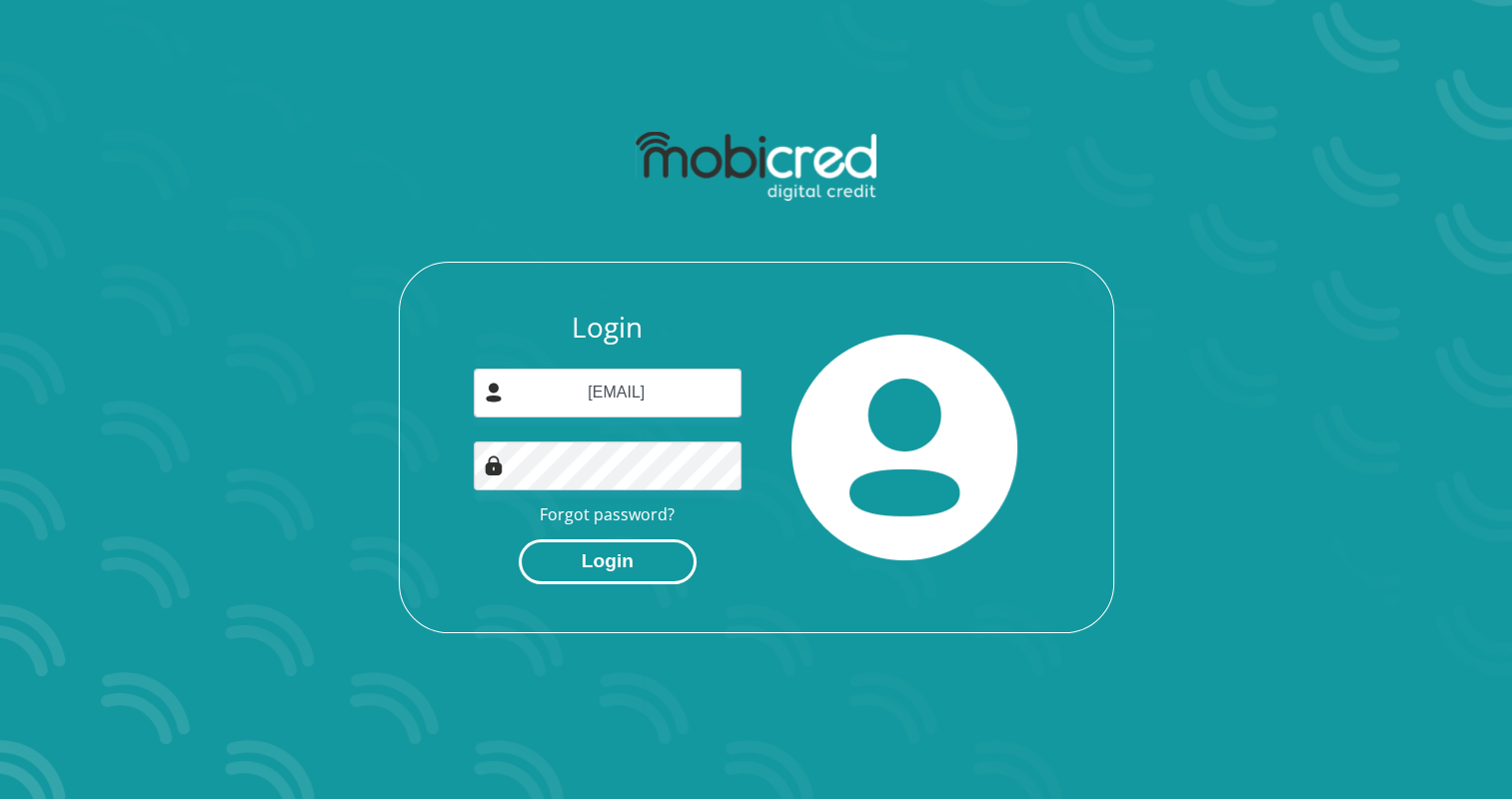 click on "Login" at bounding box center (608, 561) 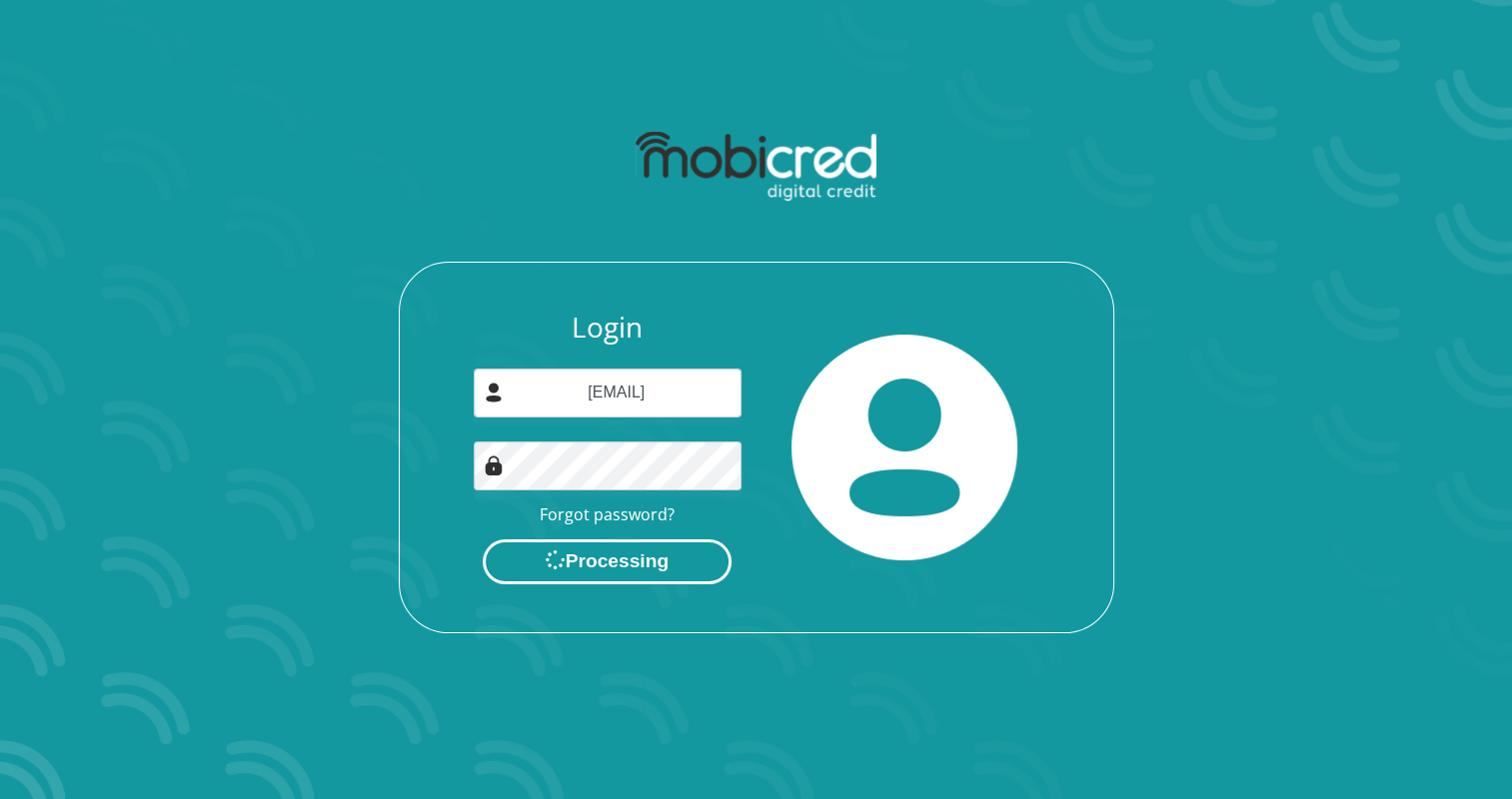scroll, scrollTop: 0, scrollLeft: 0, axis: both 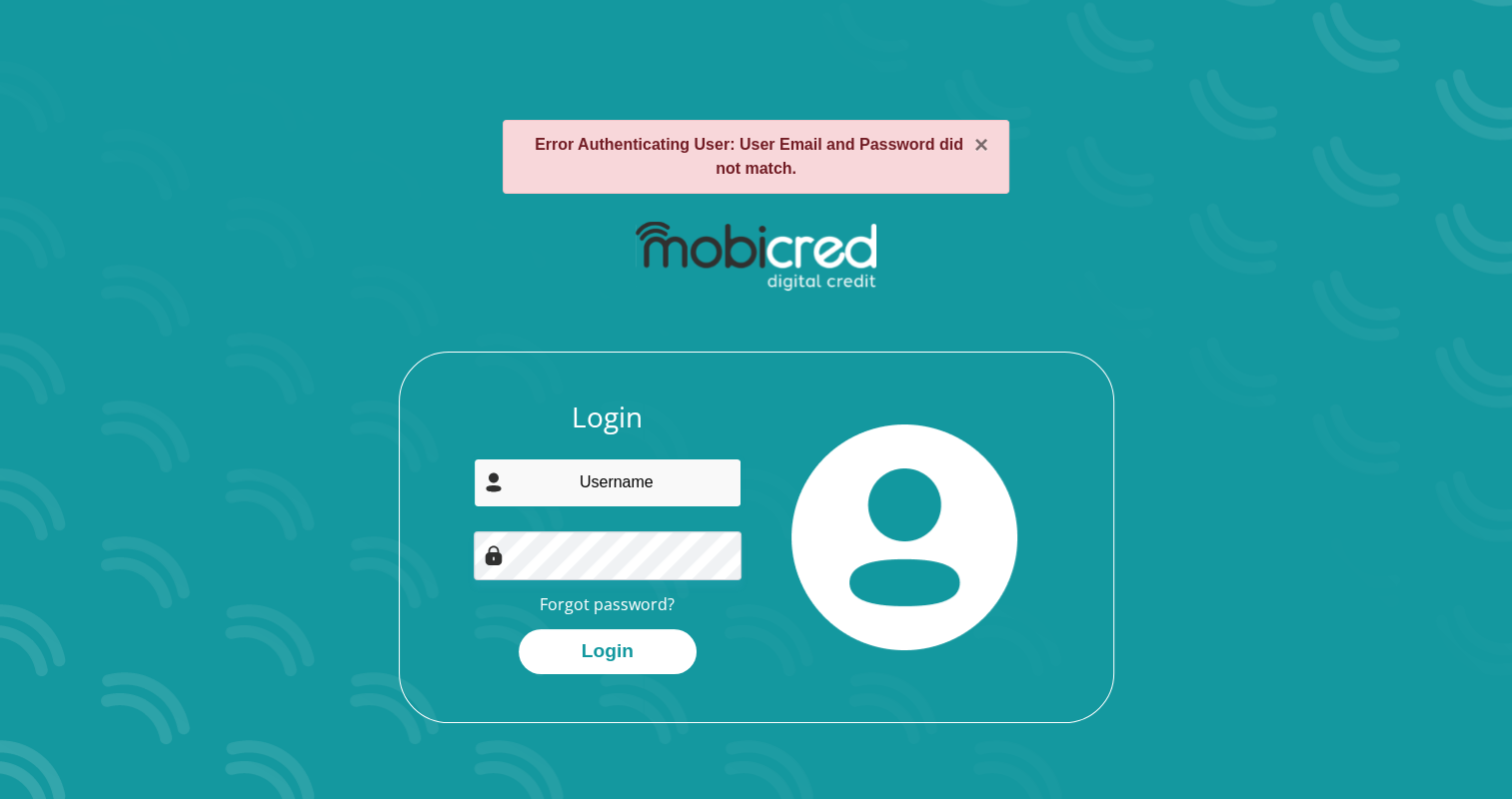 type on "vannert@gmail.com" 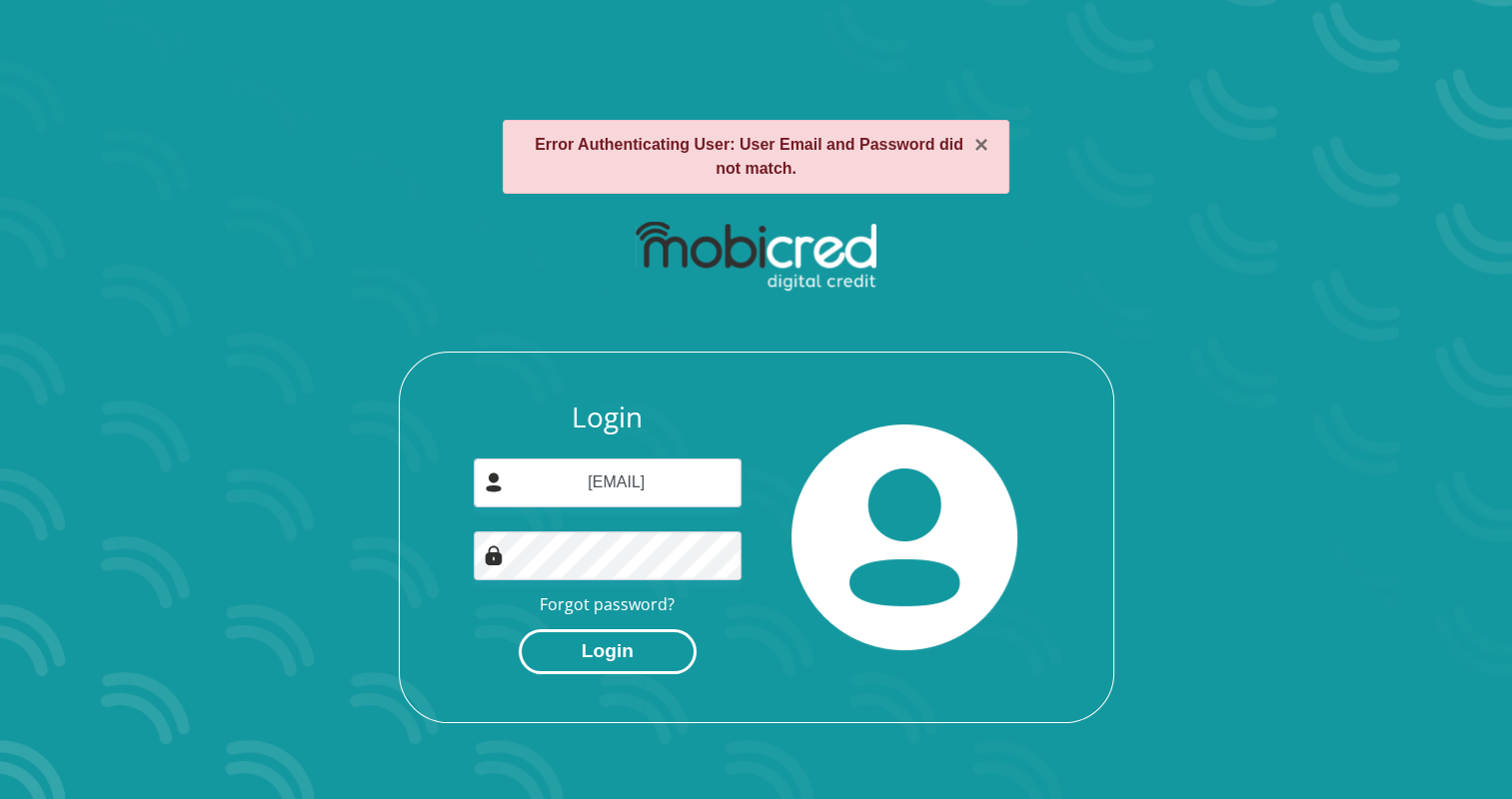 click on "Login" at bounding box center [608, 651] 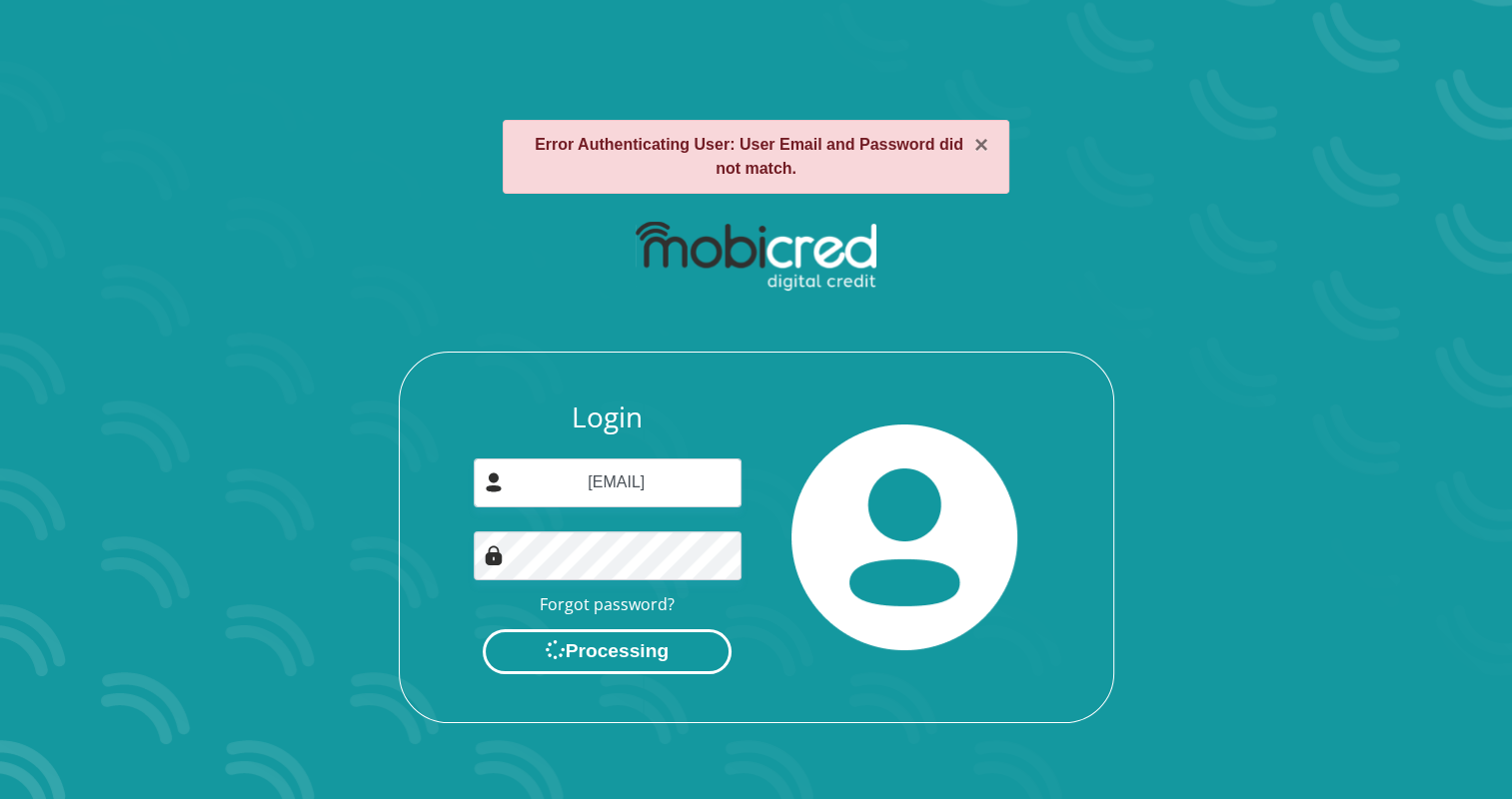 scroll, scrollTop: 0, scrollLeft: 0, axis: both 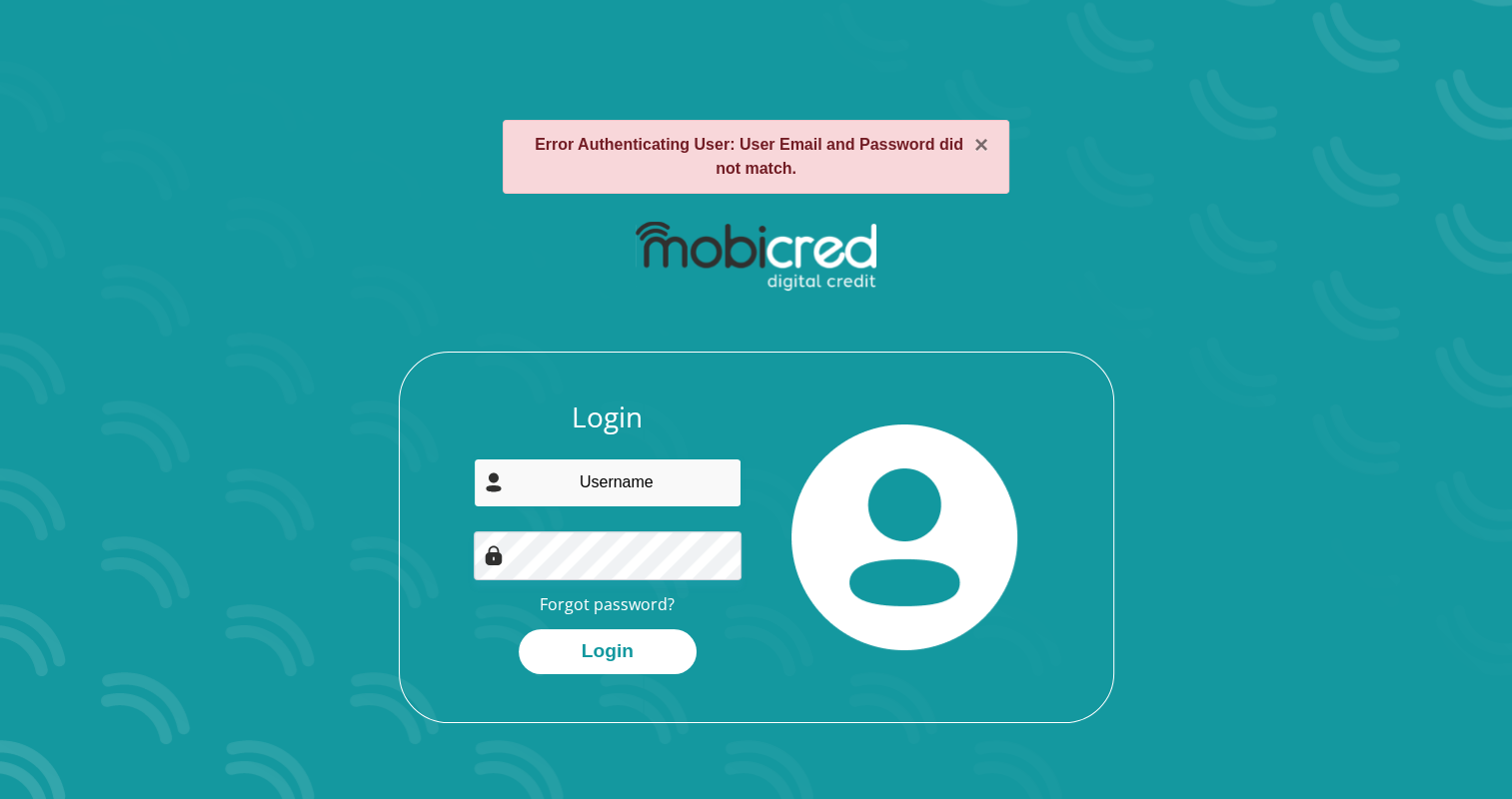 type on "[EMAIL]" 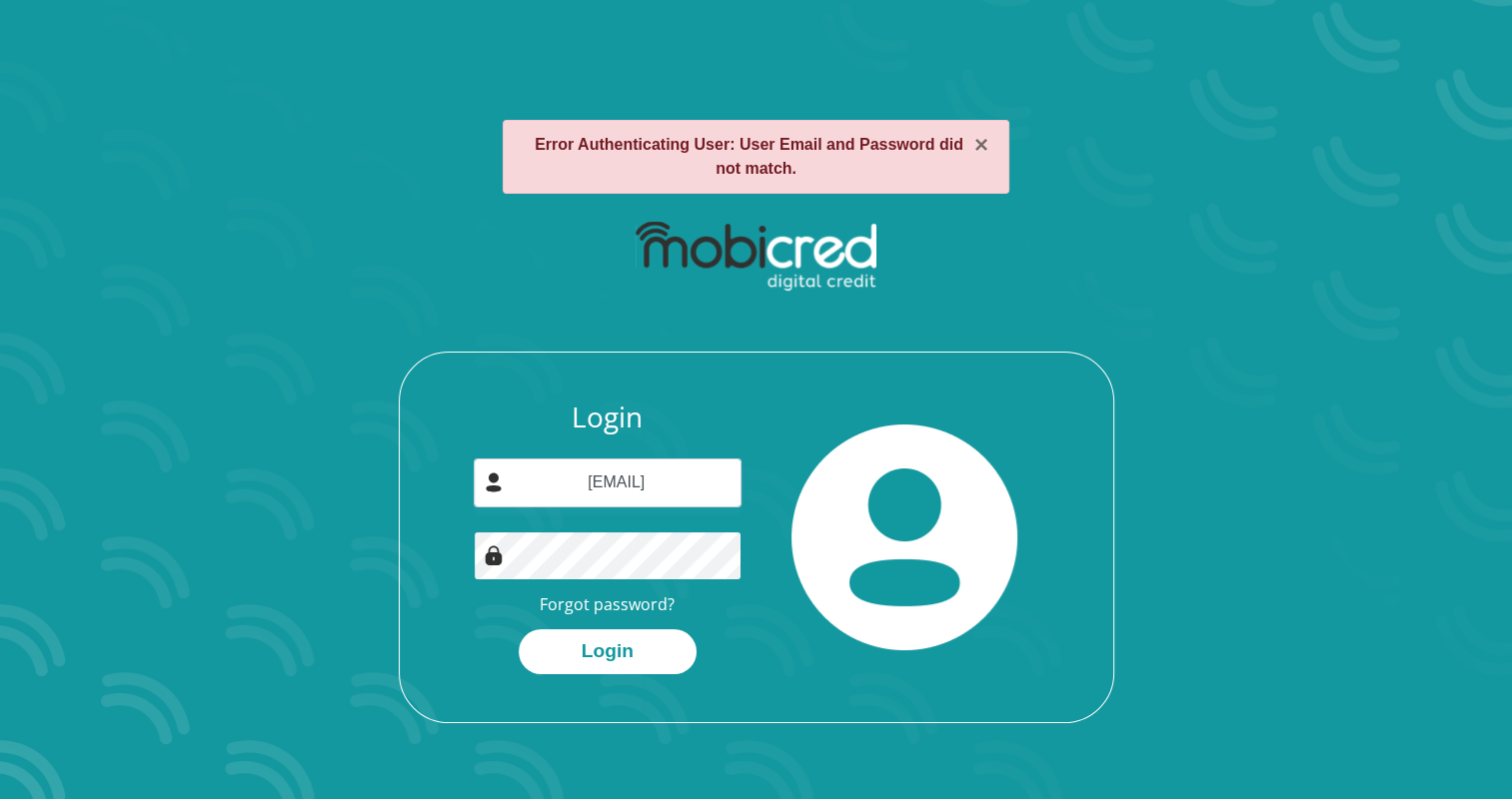 click on "Login" at bounding box center (608, 651) 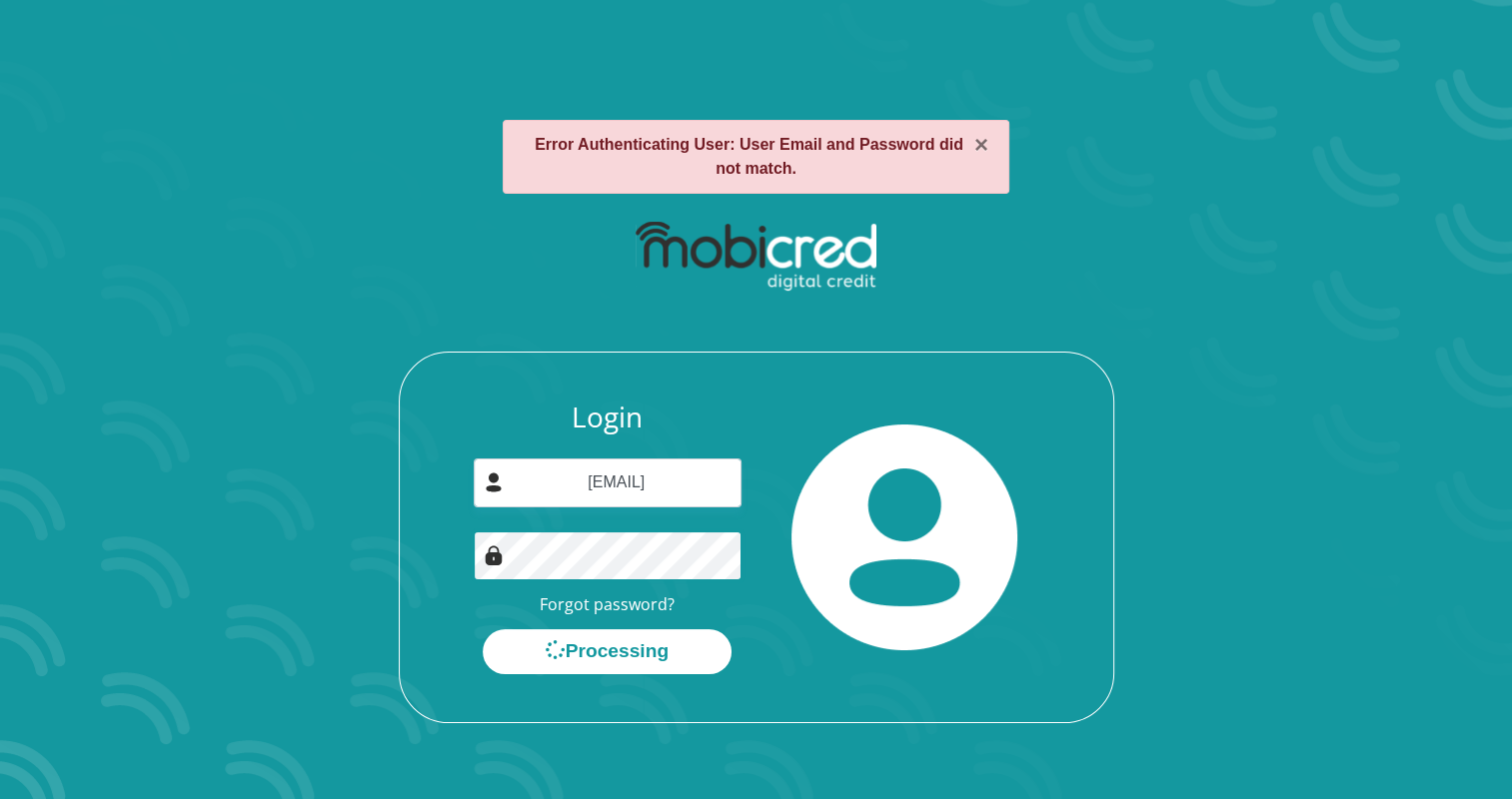 scroll, scrollTop: 0, scrollLeft: 0, axis: both 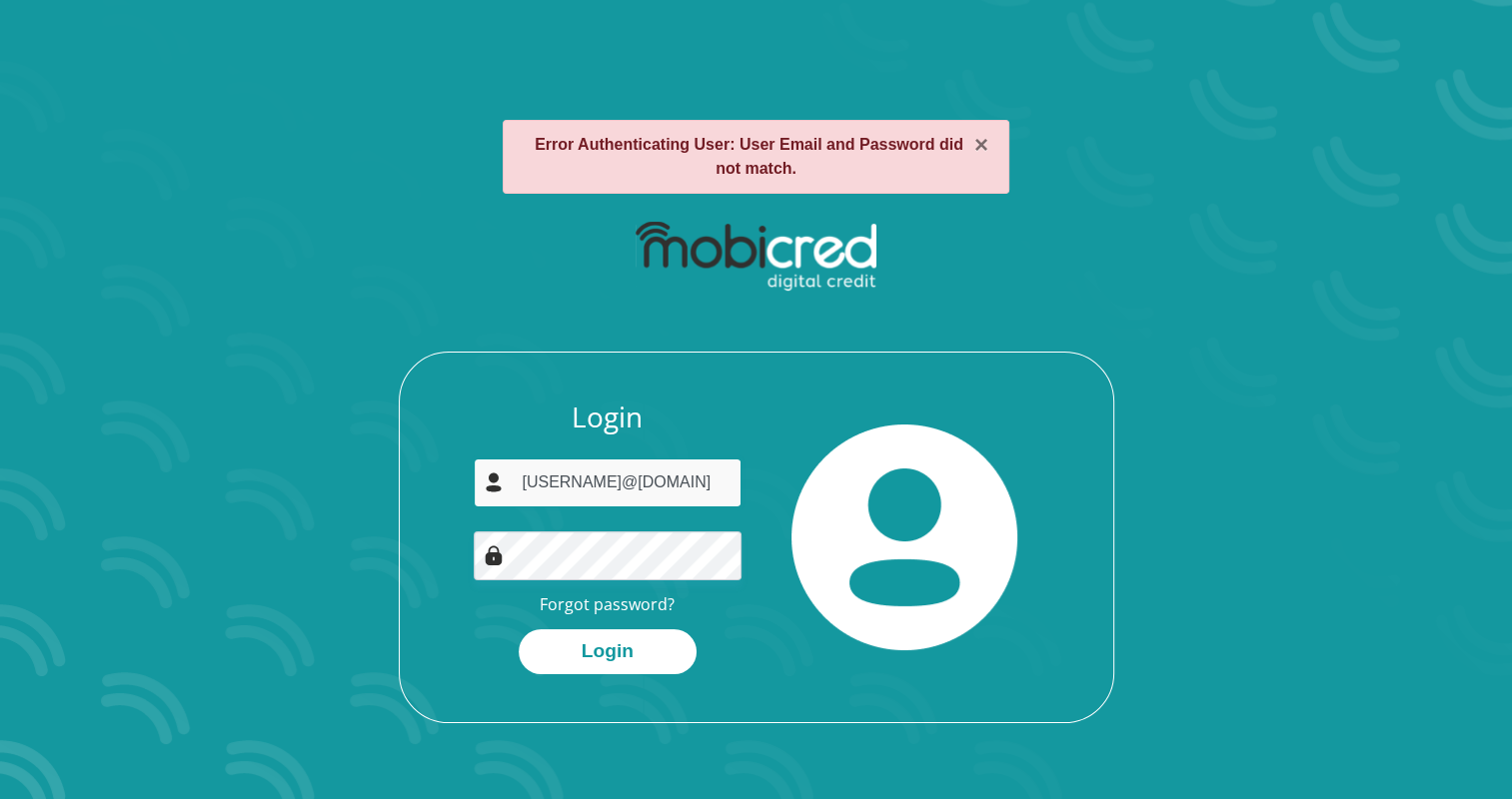 click on "[USERNAME]@[DOMAIN]" at bounding box center (608, 482) 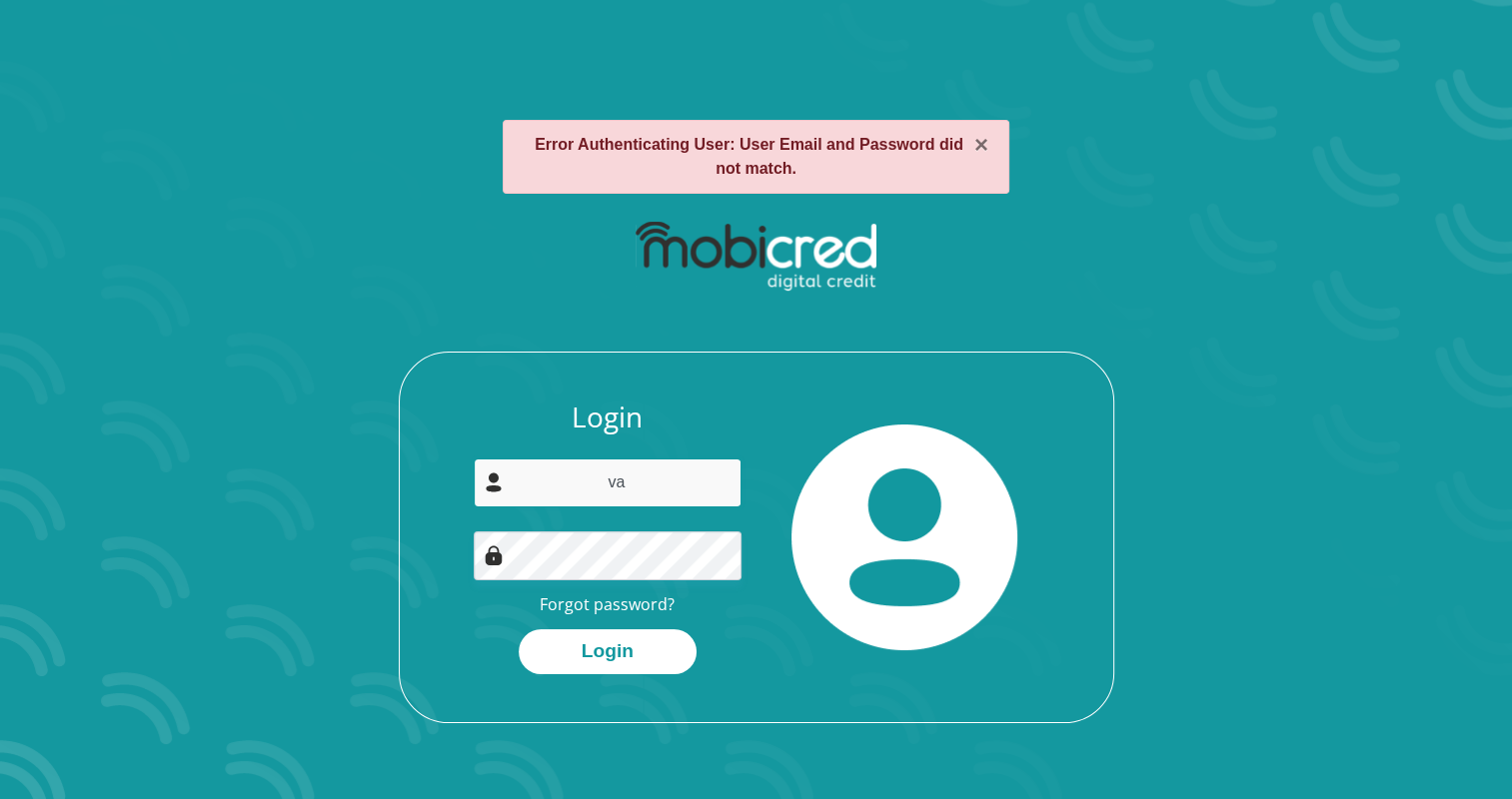 type on "v" 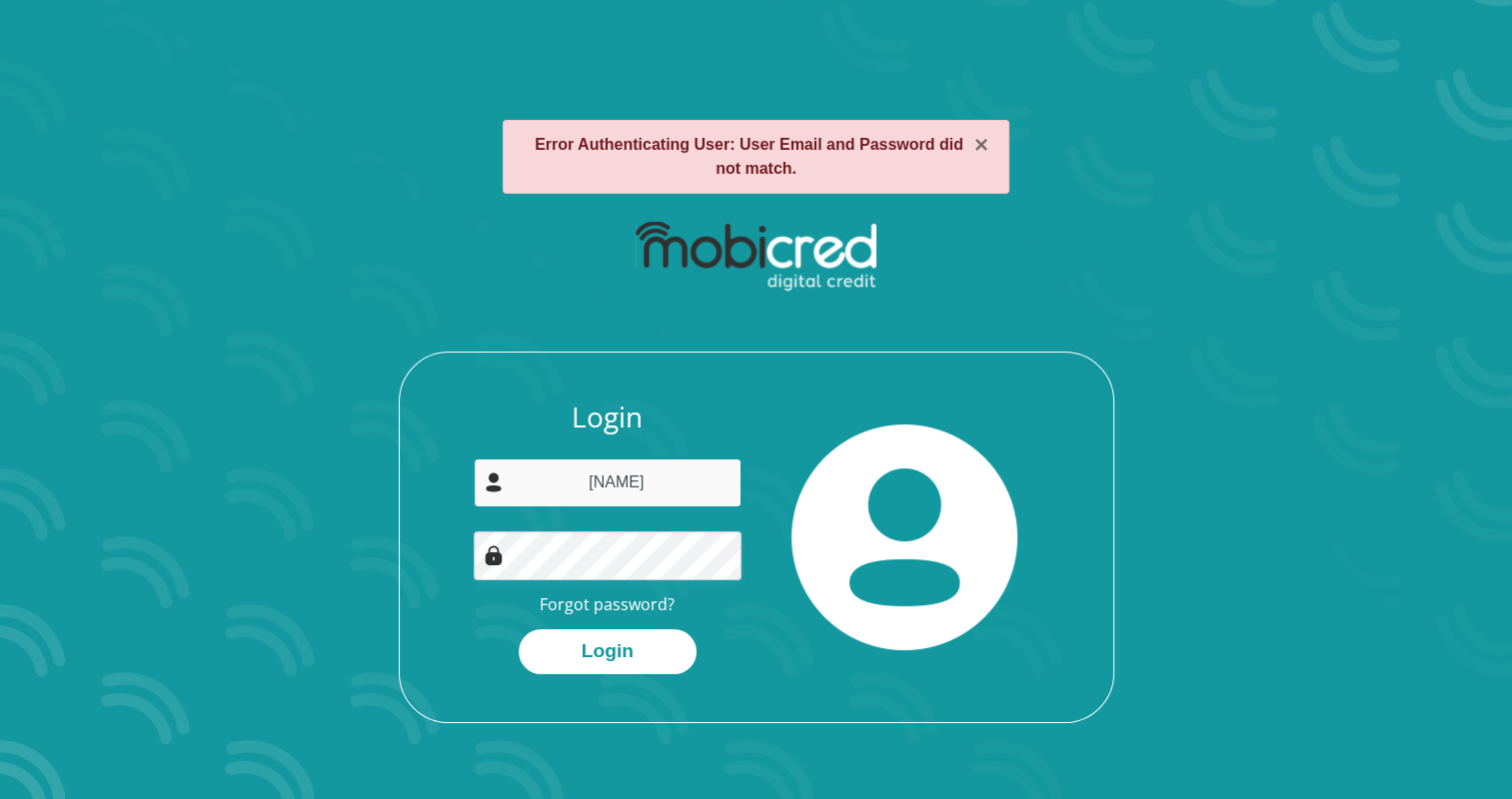 type on "[USERNAME]@[DOMAIN]" 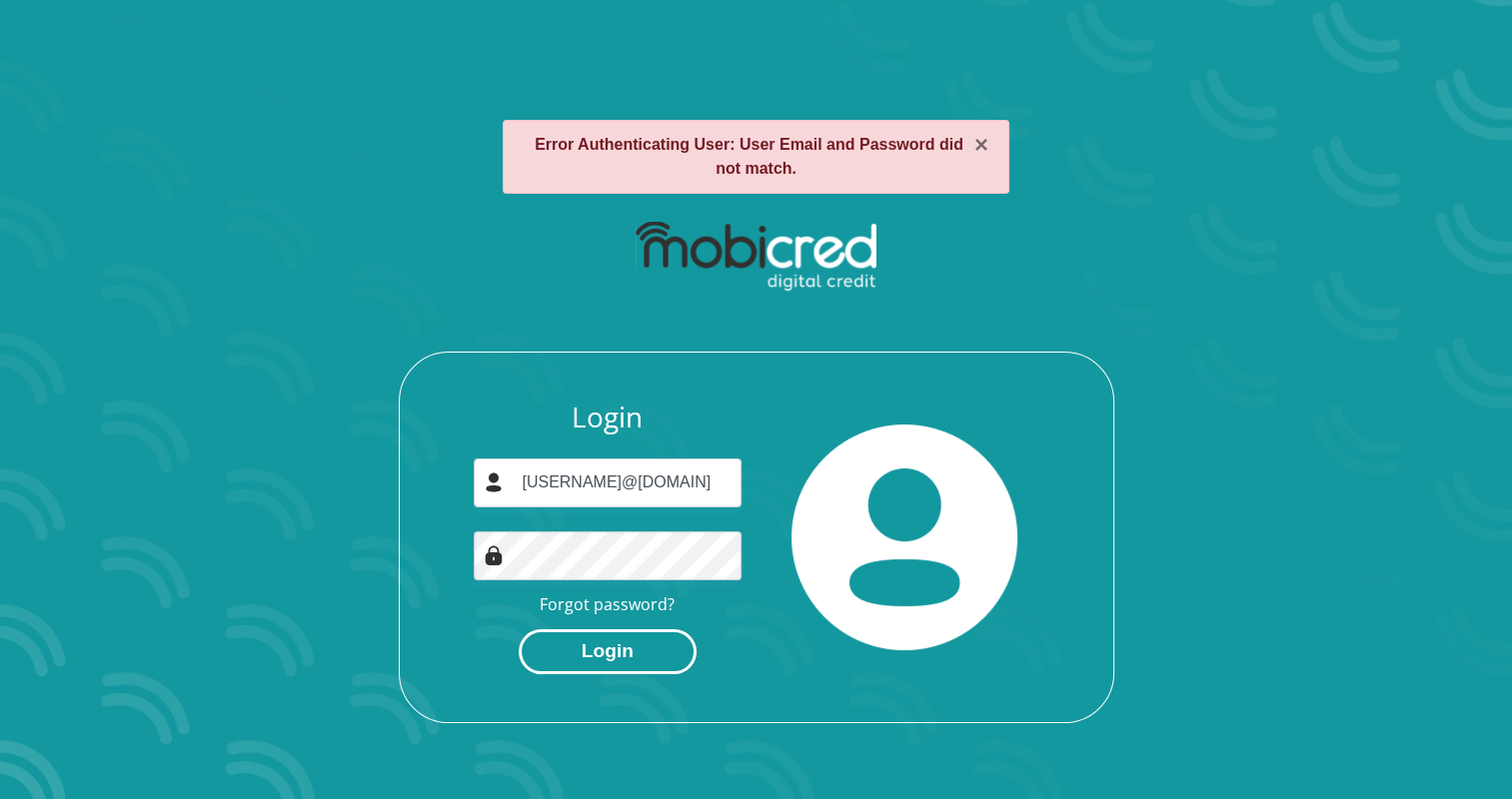click on "Login" at bounding box center [608, 651] 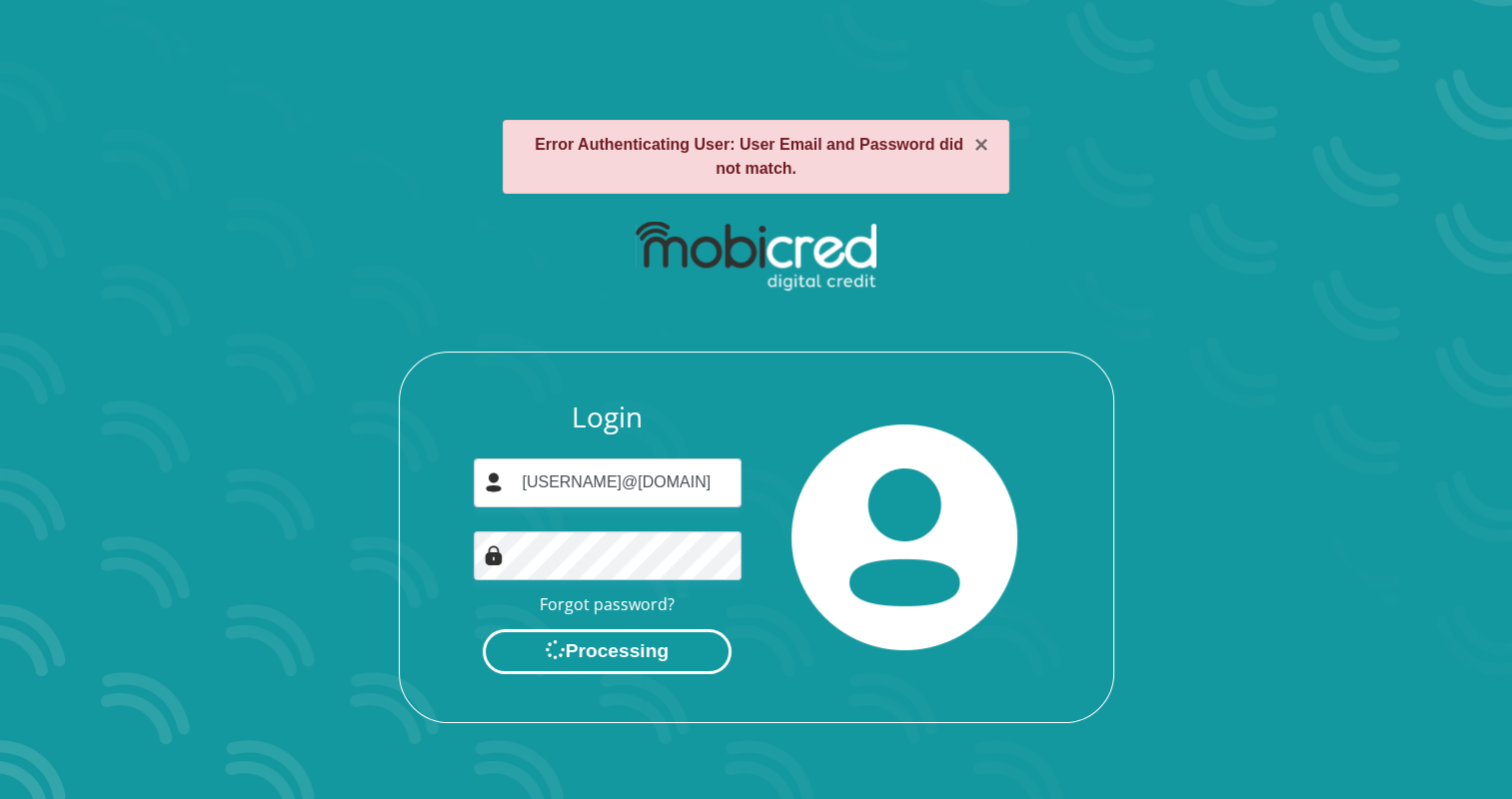 scroll, scrollTop: 0, scrollLeft: 0, axis: both 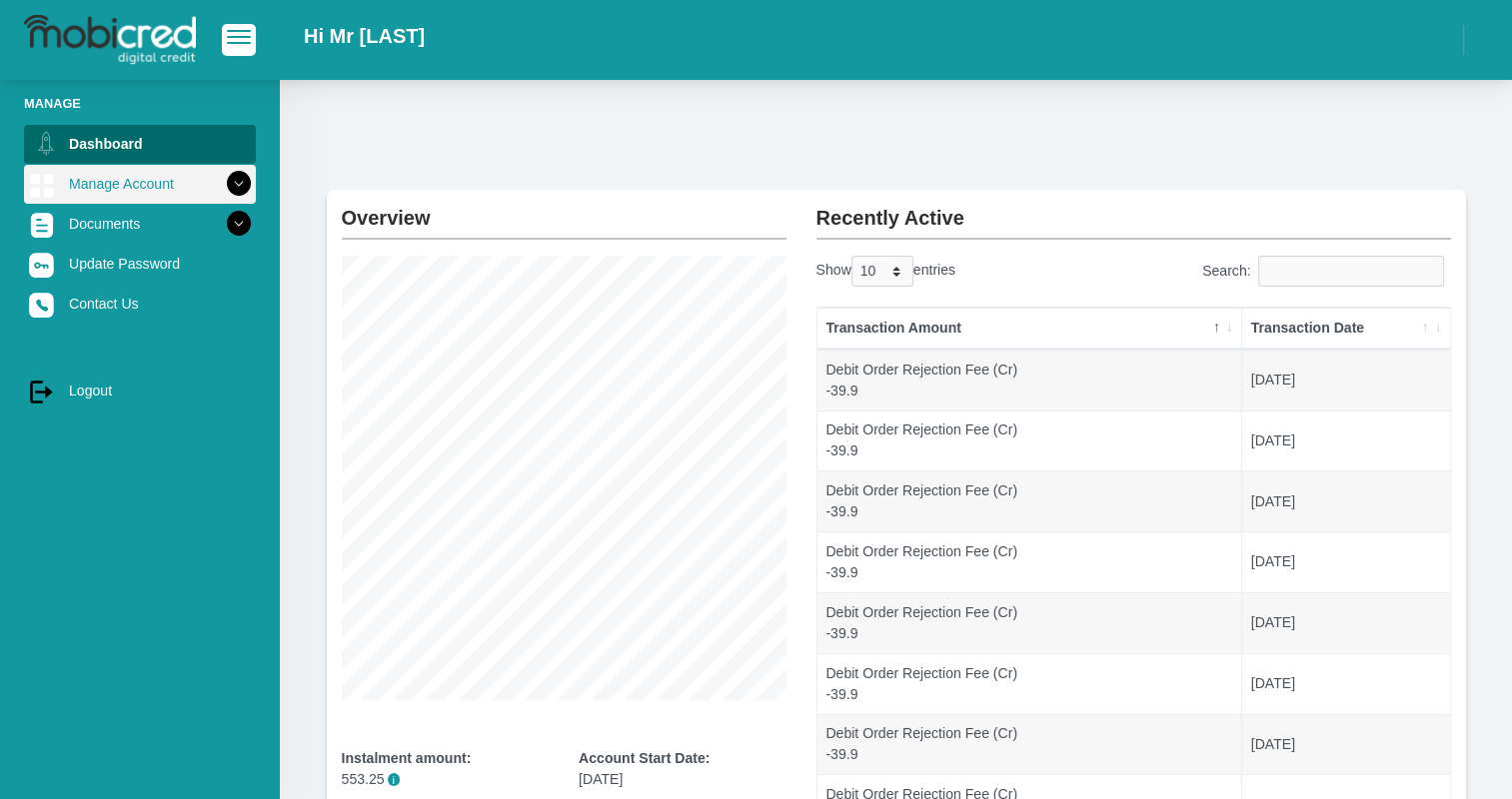 click at bounding box center (239, 184) 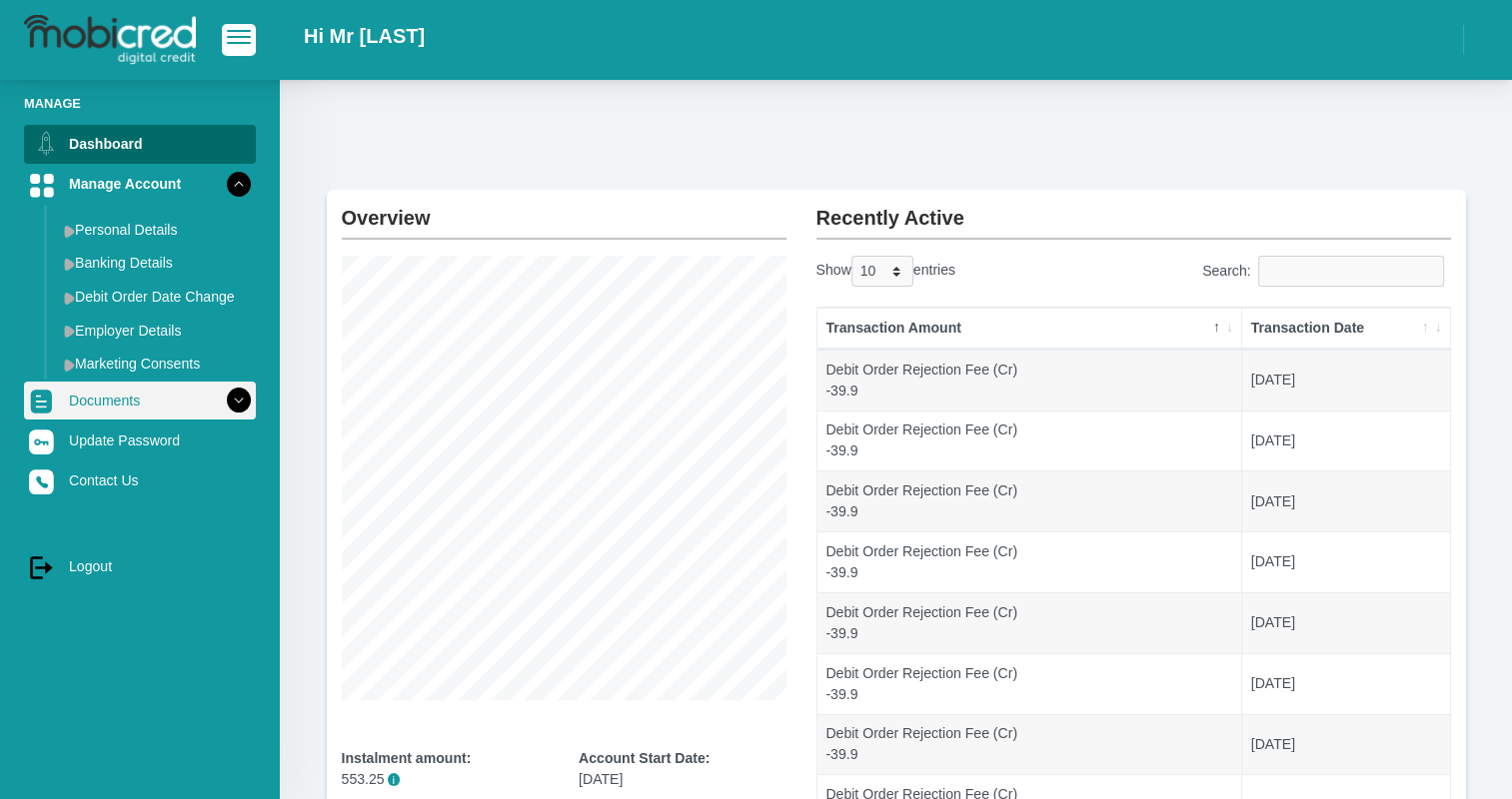 click at bounding box center (239, 400) 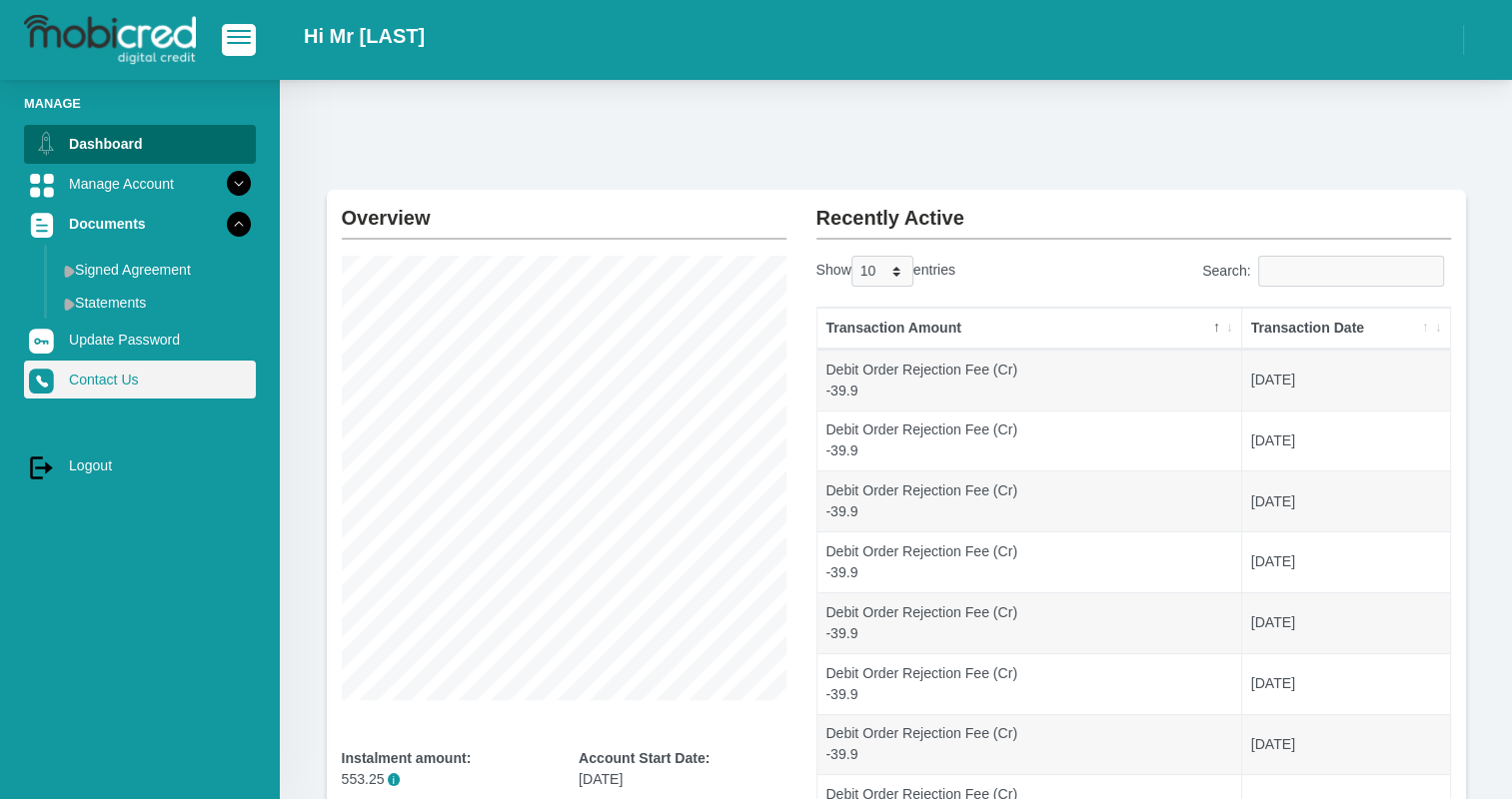 click on "Contact Us" at bounding box center [140, 380] 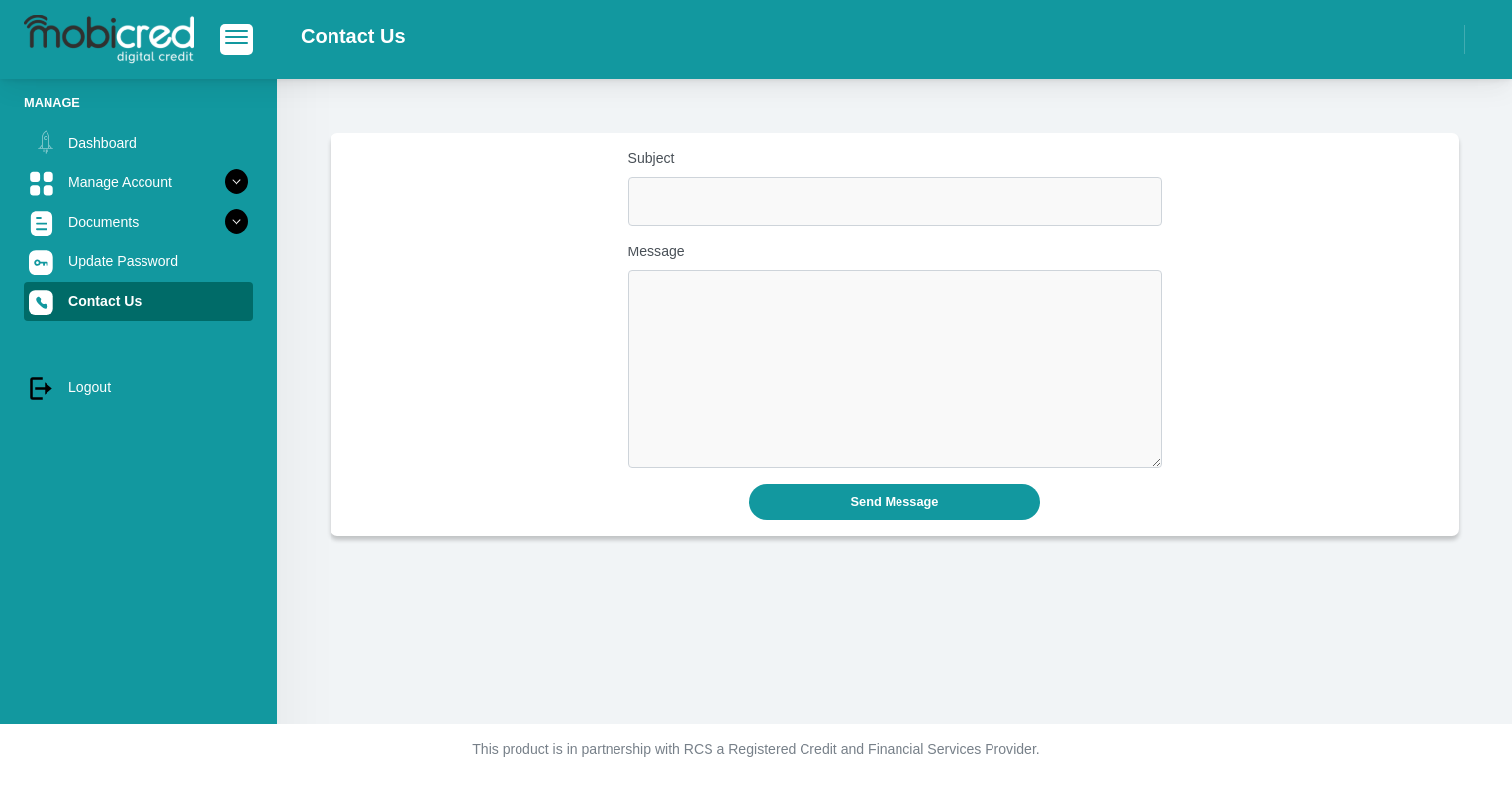 scroll, scrollTop: 0, scrollLeft: 0, axis: both 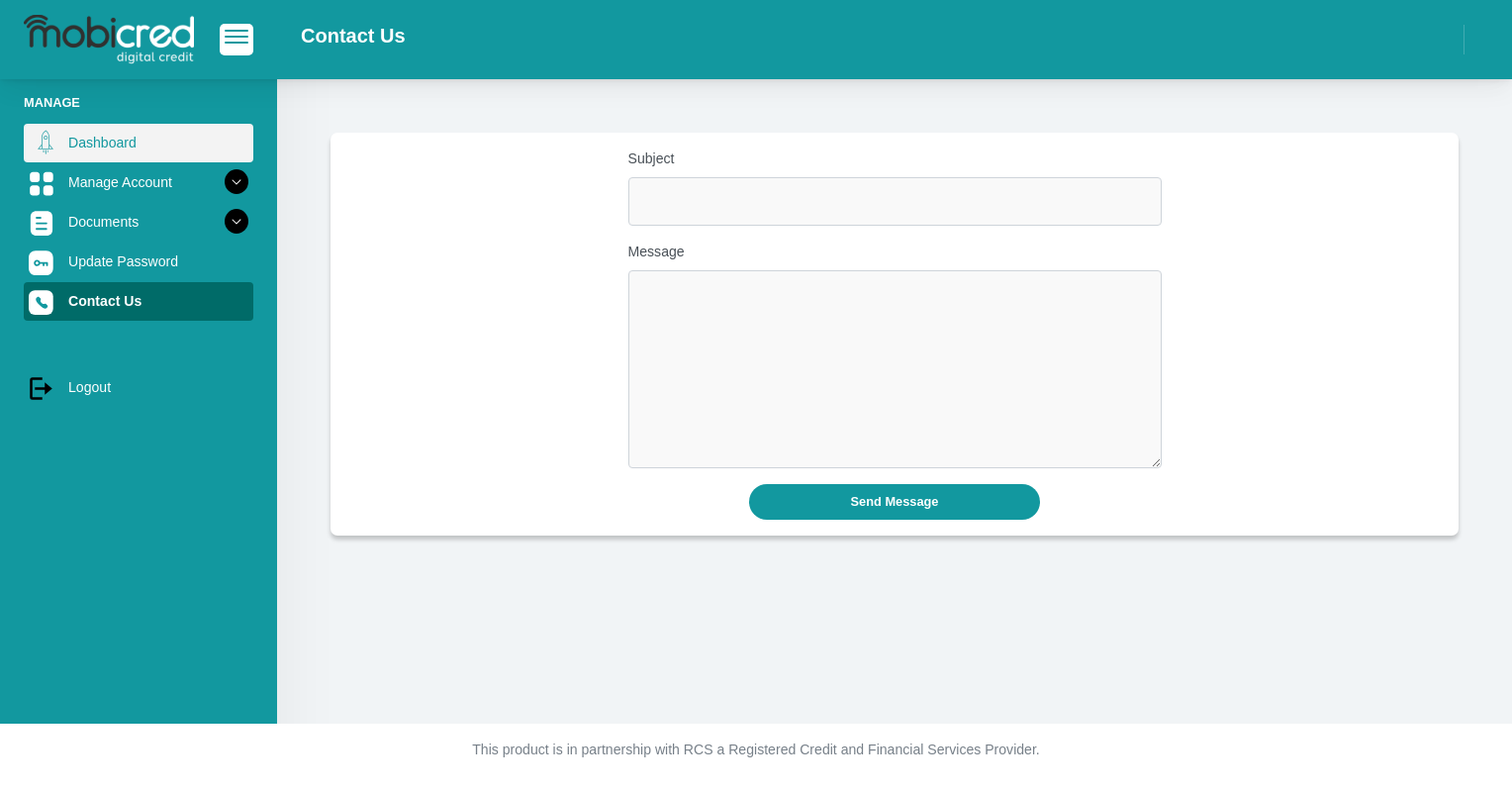 click on "Dashboard" at bounding box center (139, 143) 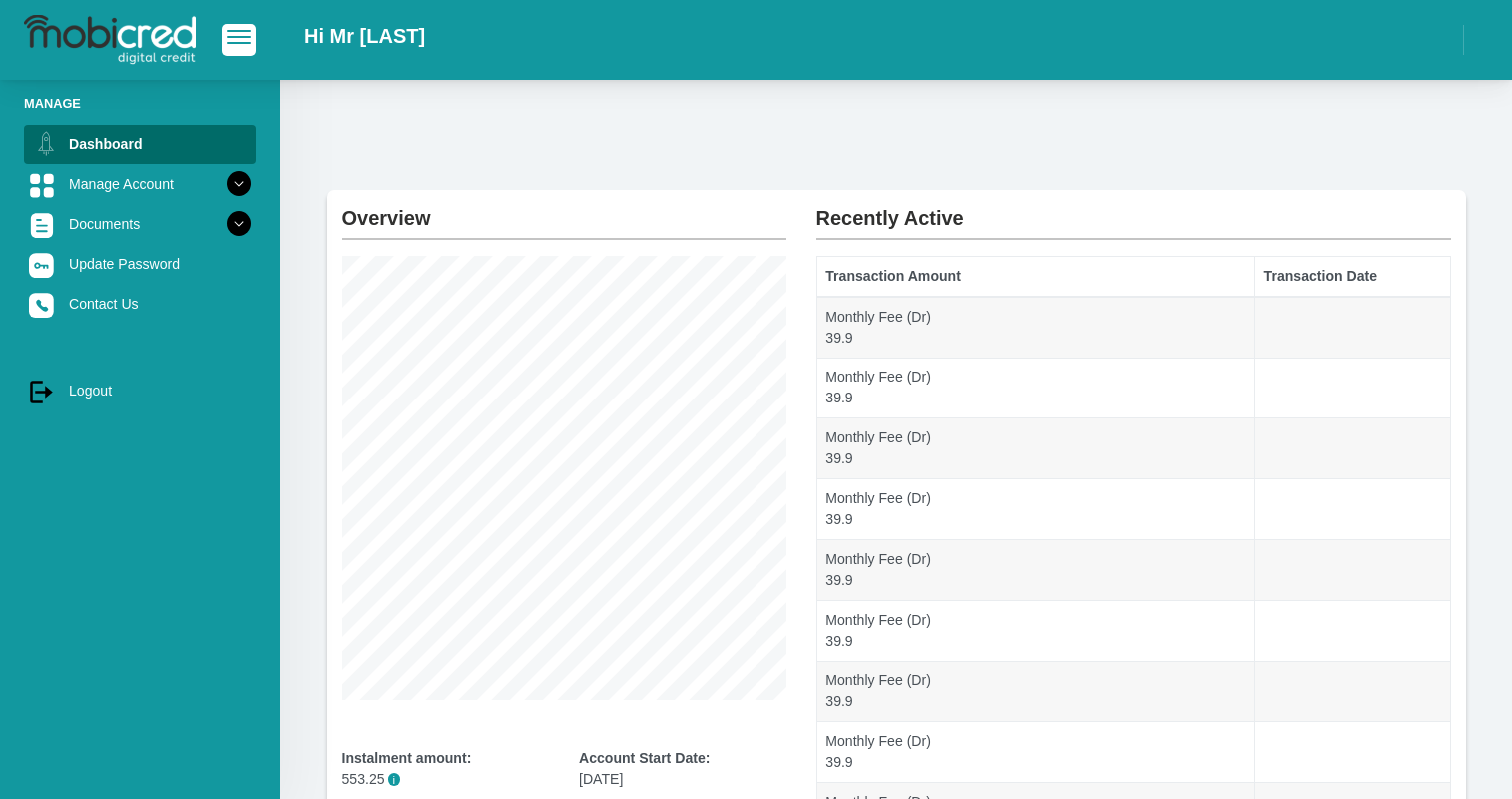 scroll, scrollTop: 0, scrollLeft: 0, axis: both 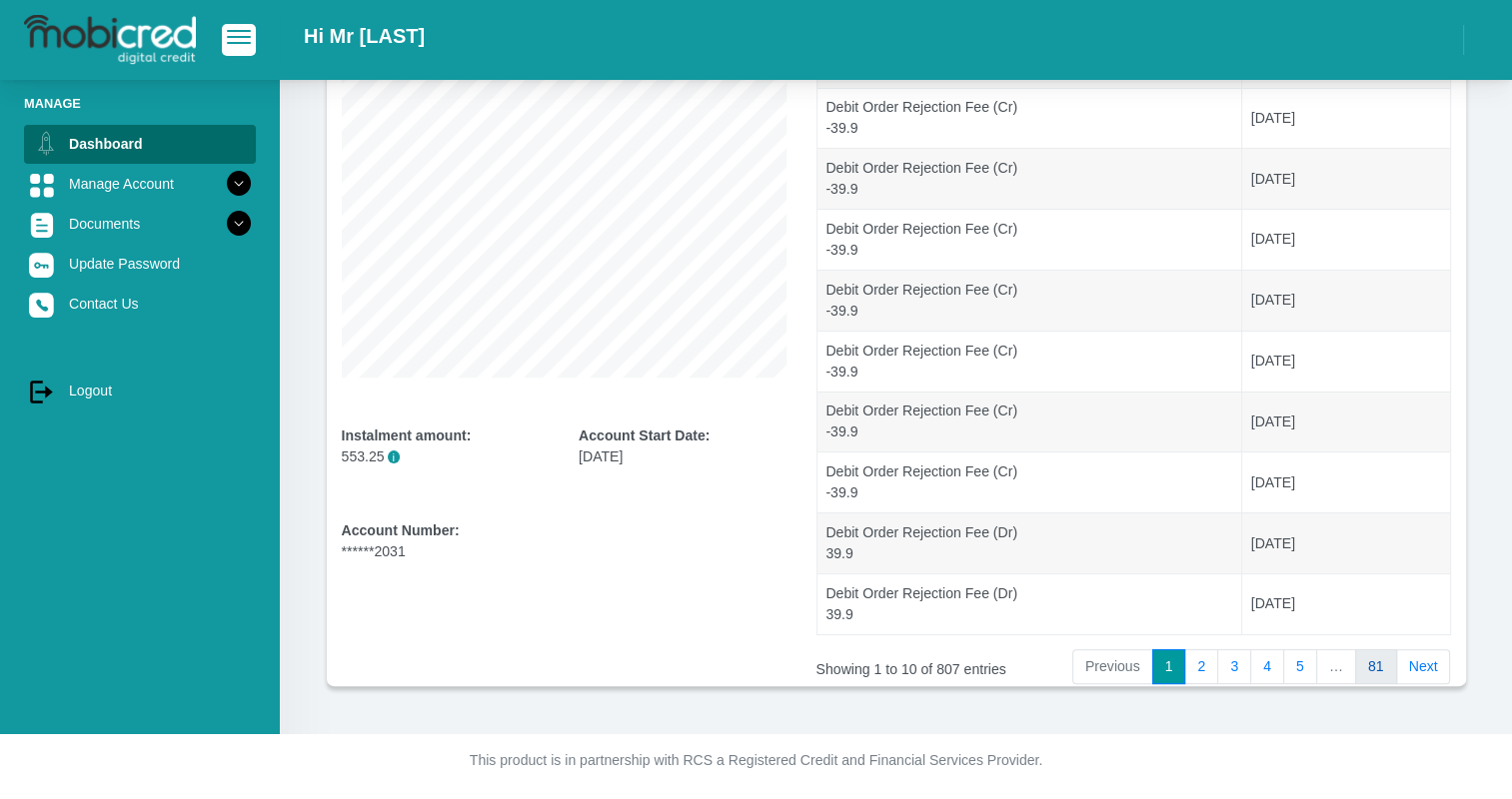 click on "81" at bounding box center (1376, 667) 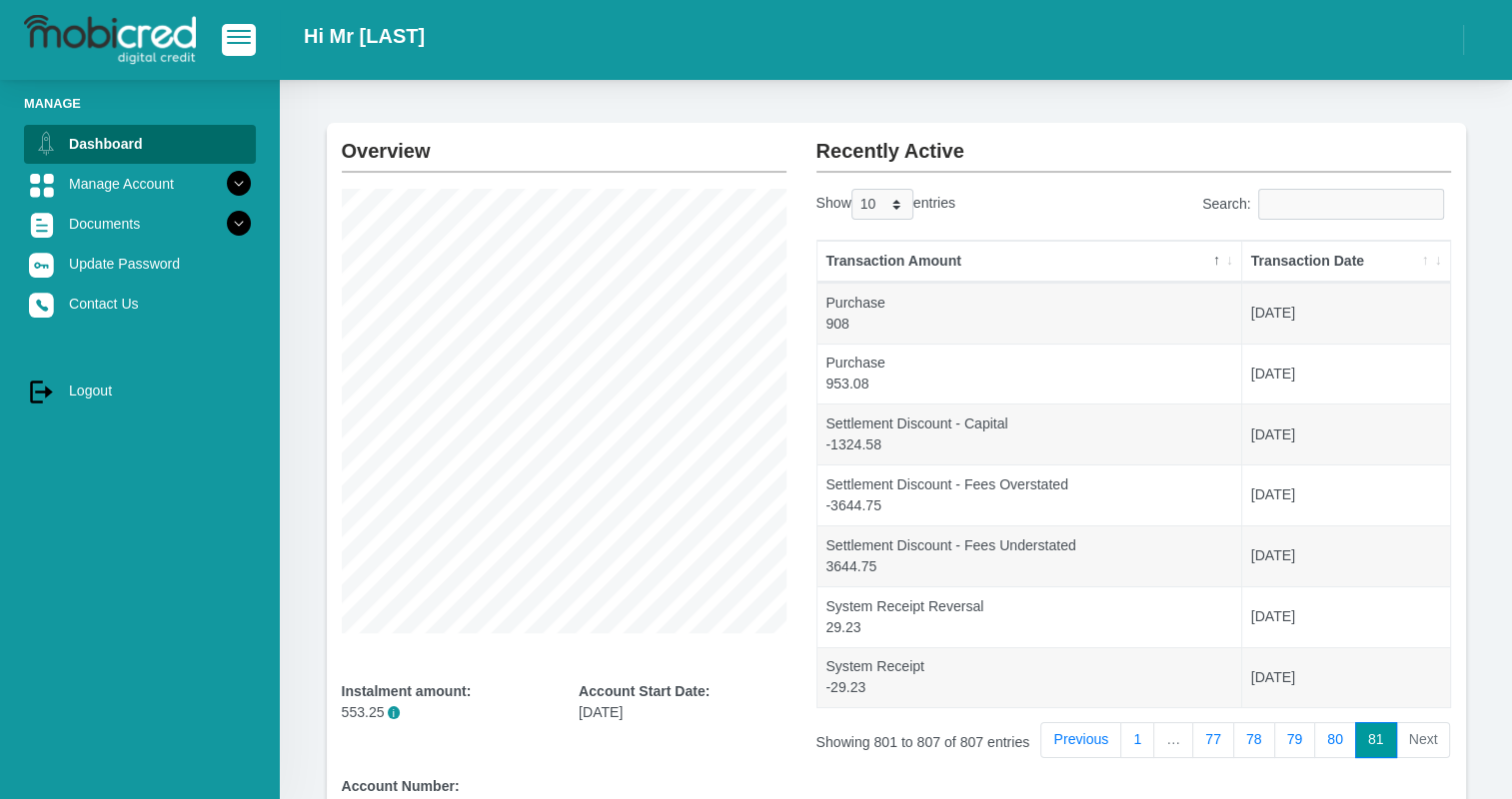 scroll, scrollTop: 0, scrollLeft: 0, axis: both 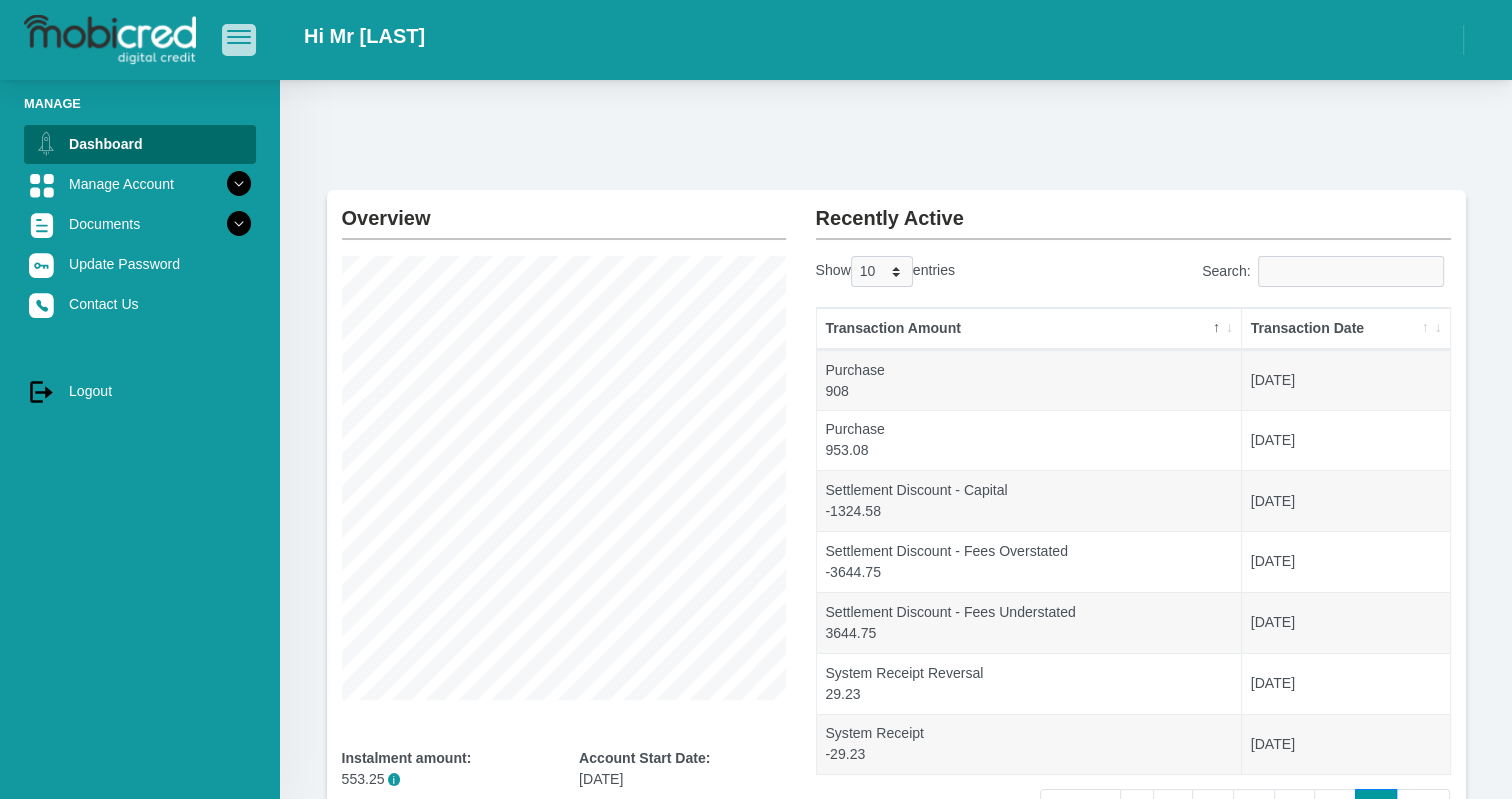 click at bounding box center (239, 37) 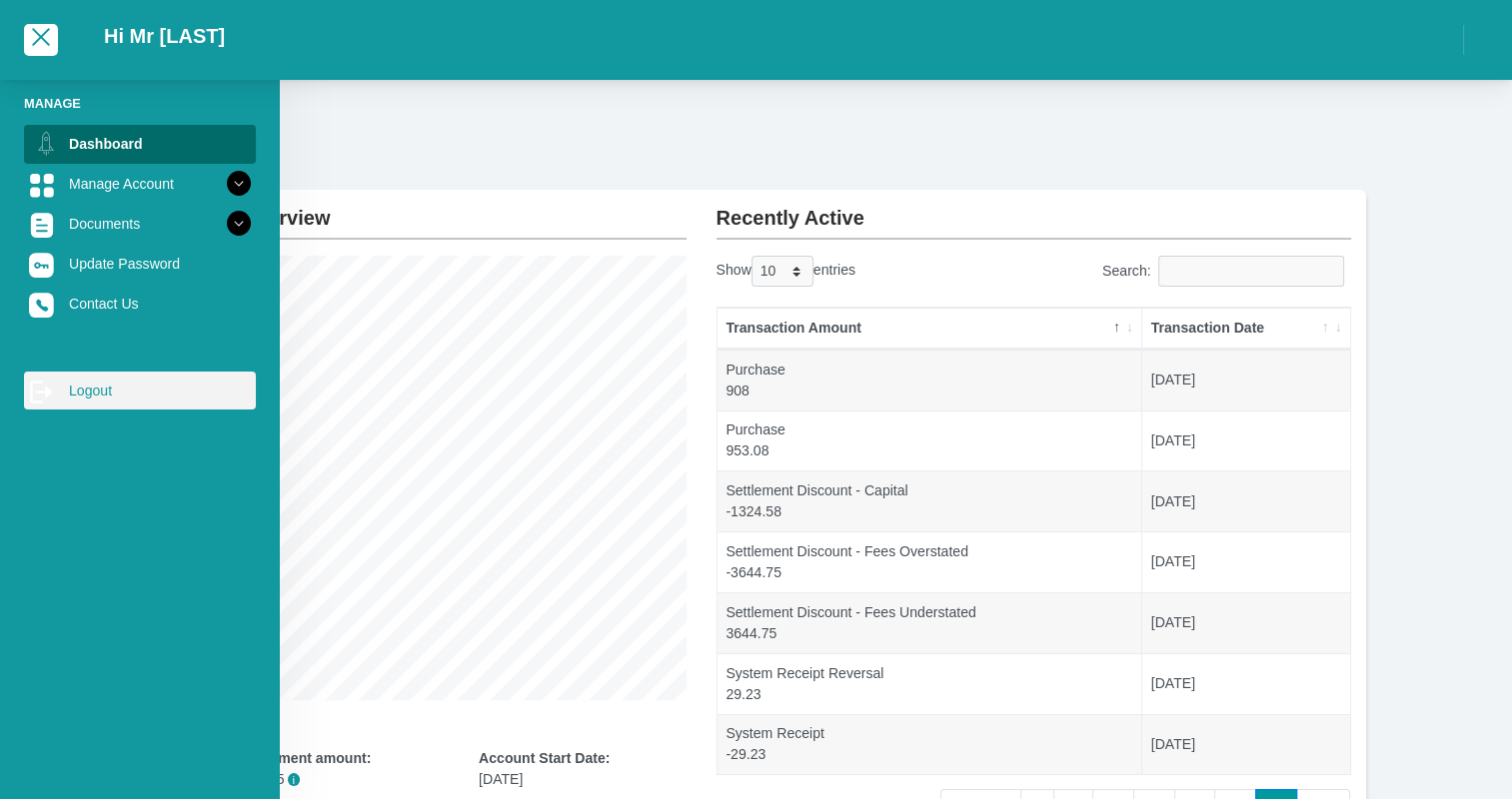 click on "log out
Logout" at bounding box center [140, 391] 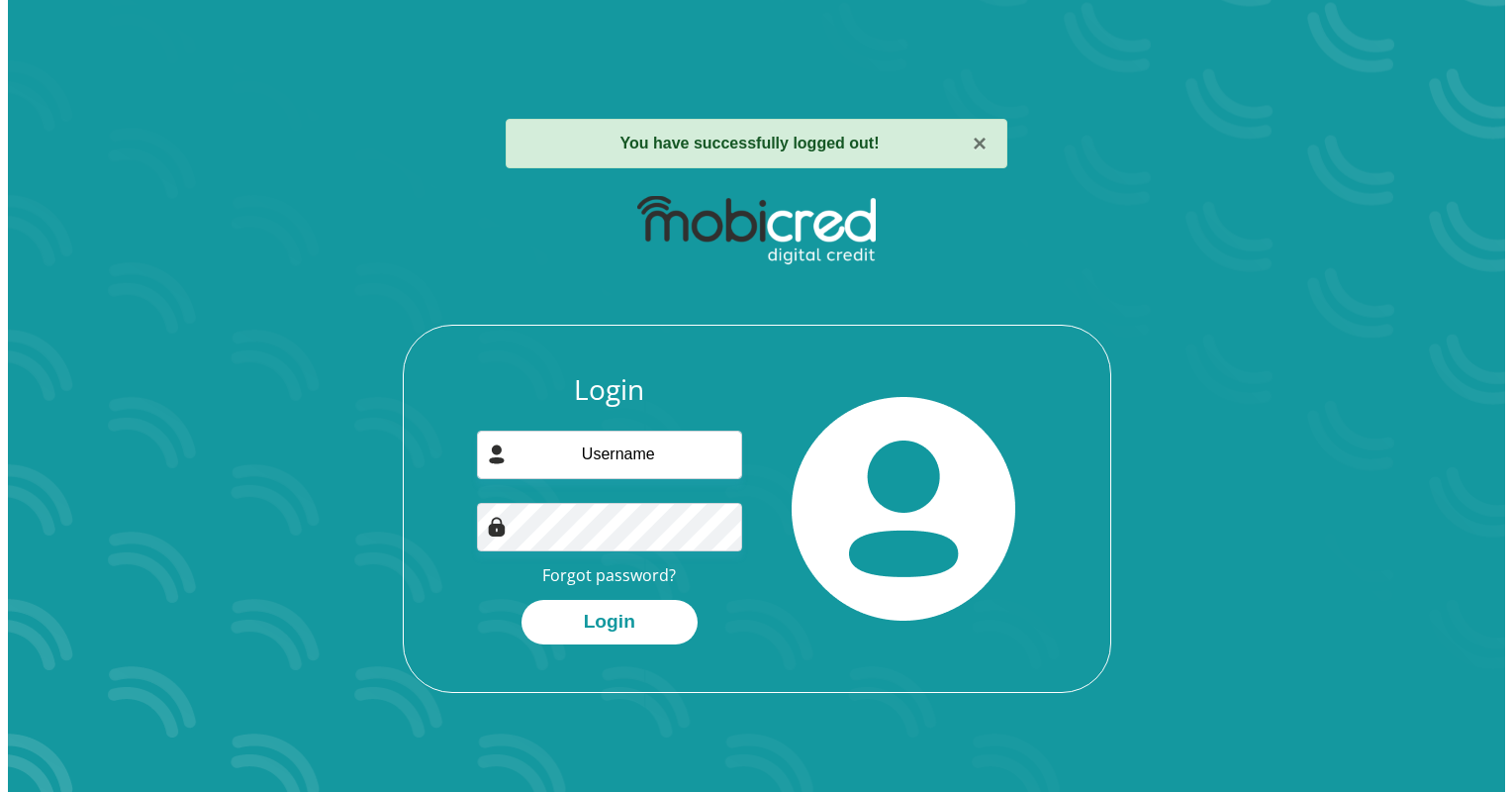 scroll, scrollTop: 0, scrollLeft: 0, axis: both 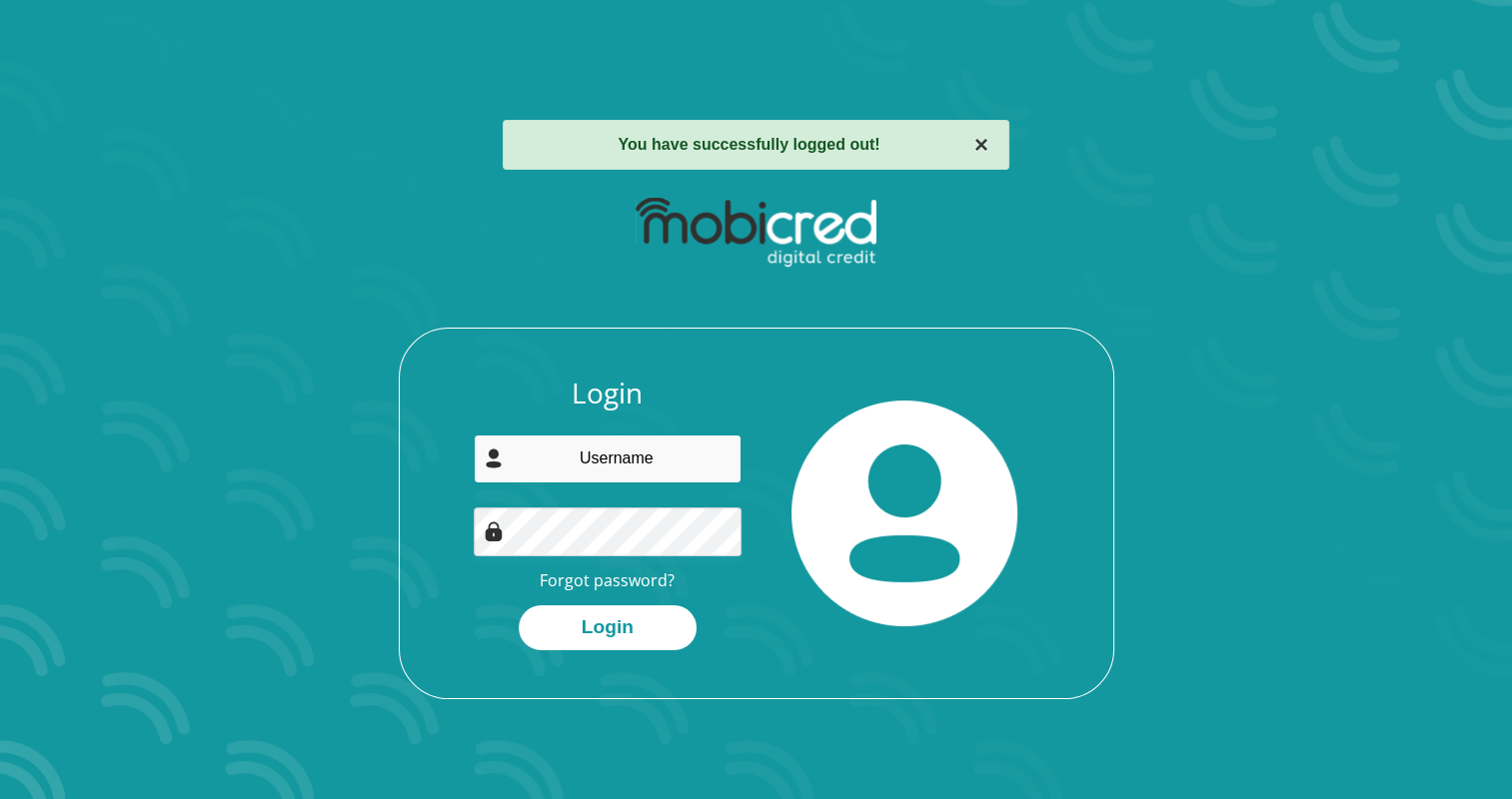 type on "[USERNAME]@[DOMAIN].gov.za" 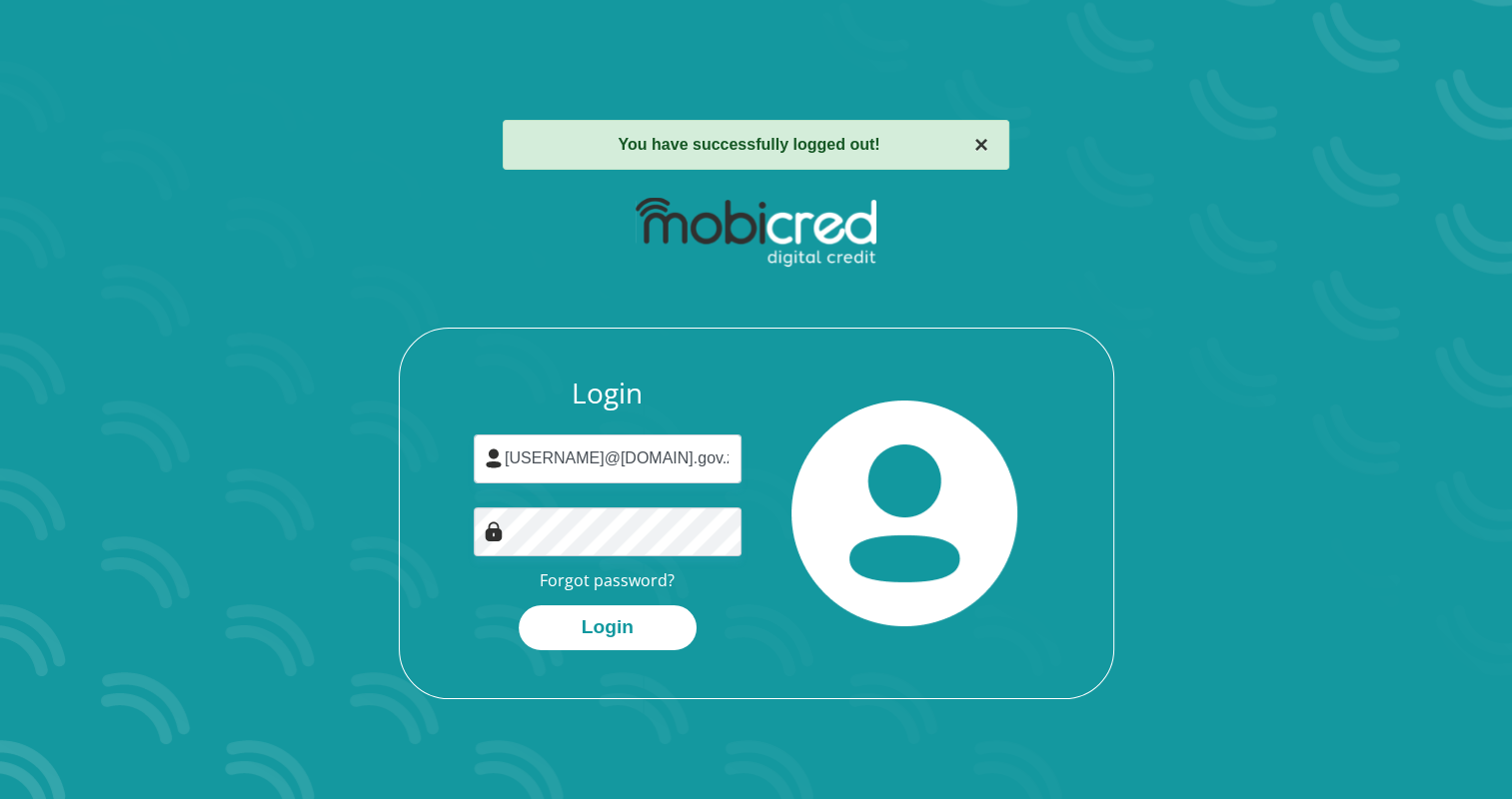 click on "×" at bounding box center (981, 145) 